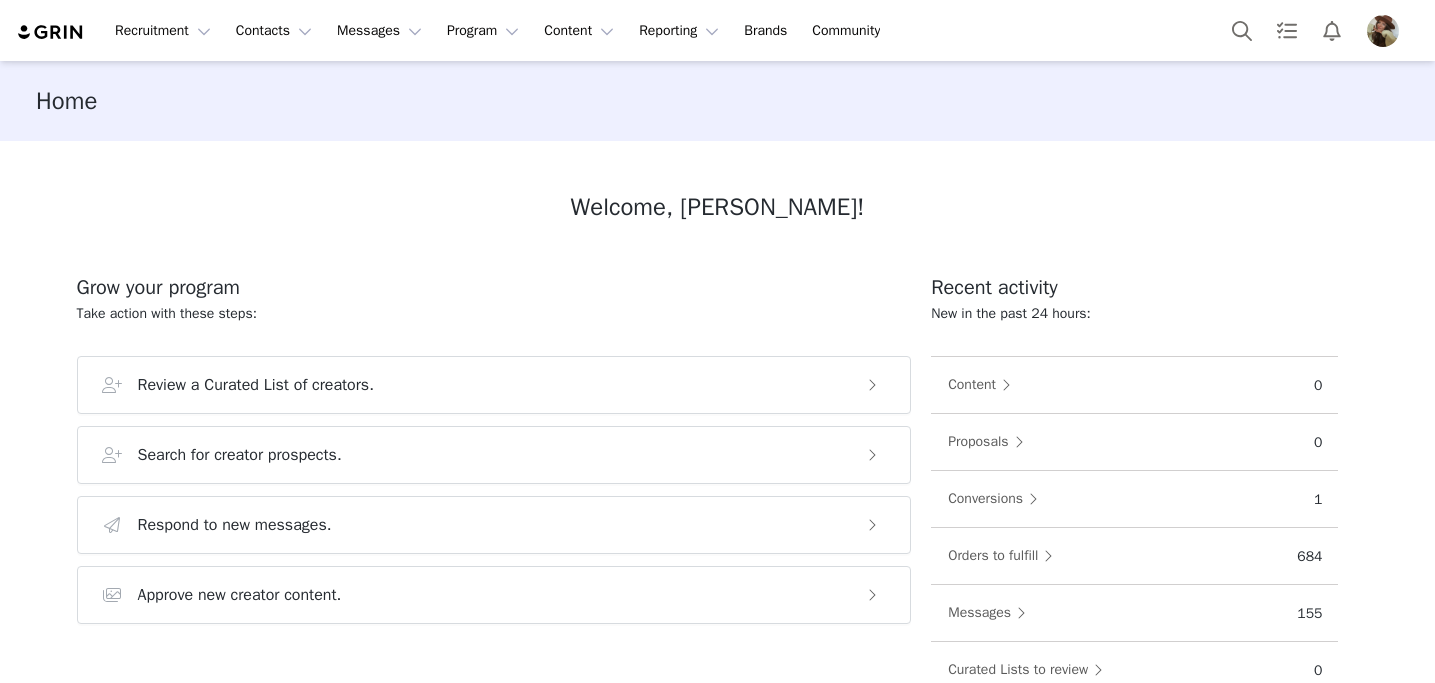 scroll, scrollTop: 0, scrollLeft: 0, axis: both 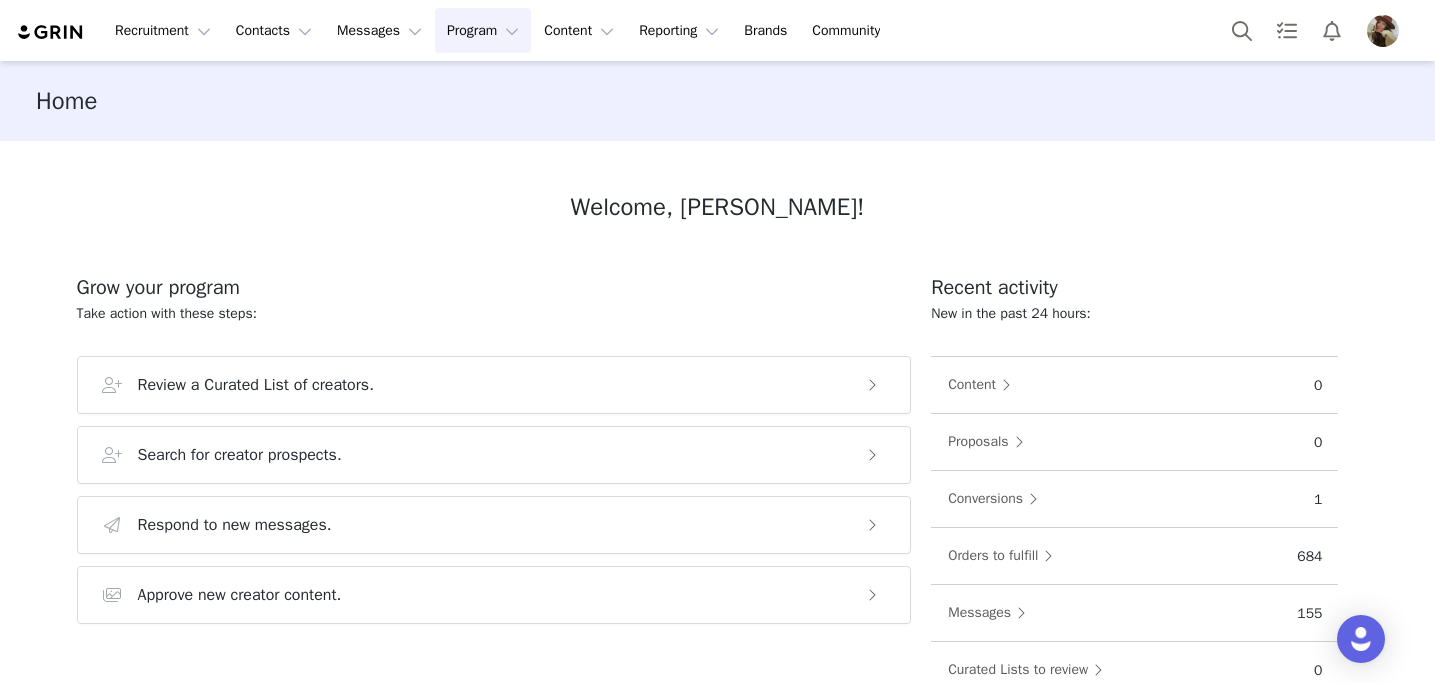 click on "Program Program" at bounding box center [483, 30] 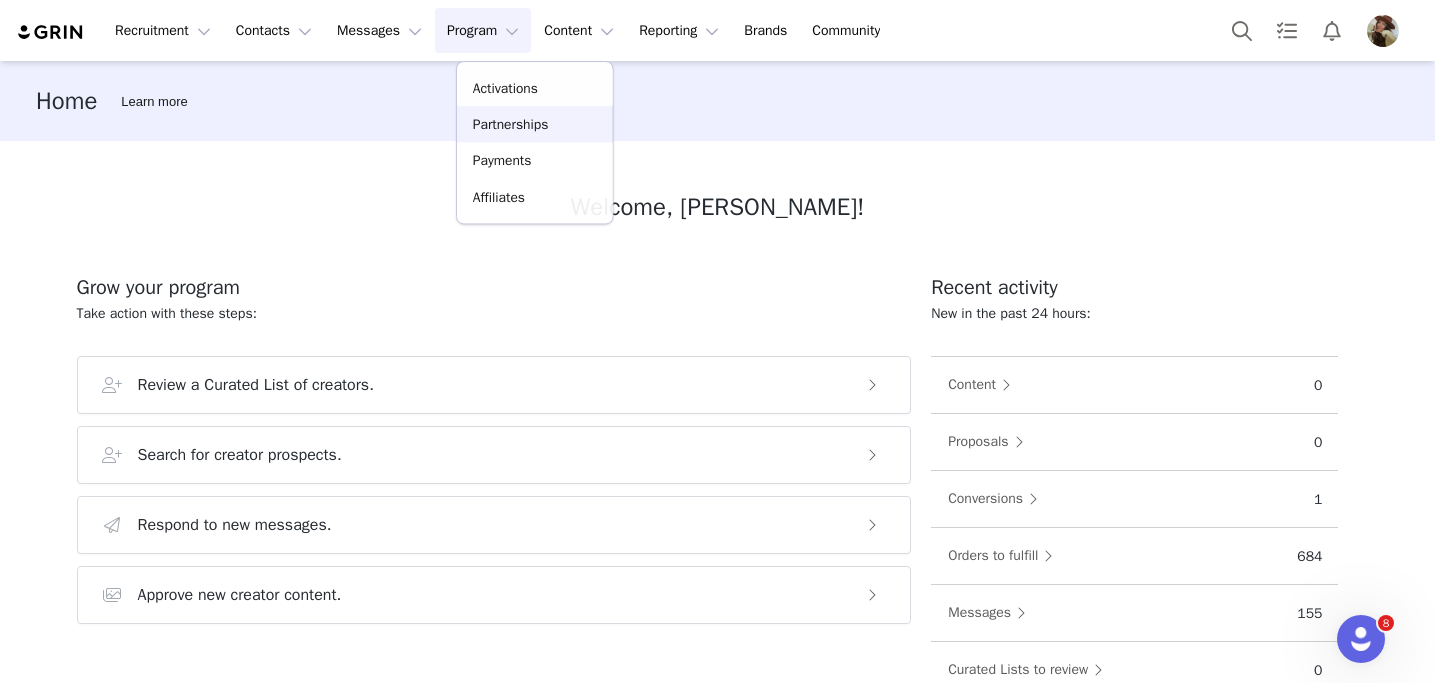 scroll, scrollTop: 0, scrollLeft: 0, axis: both 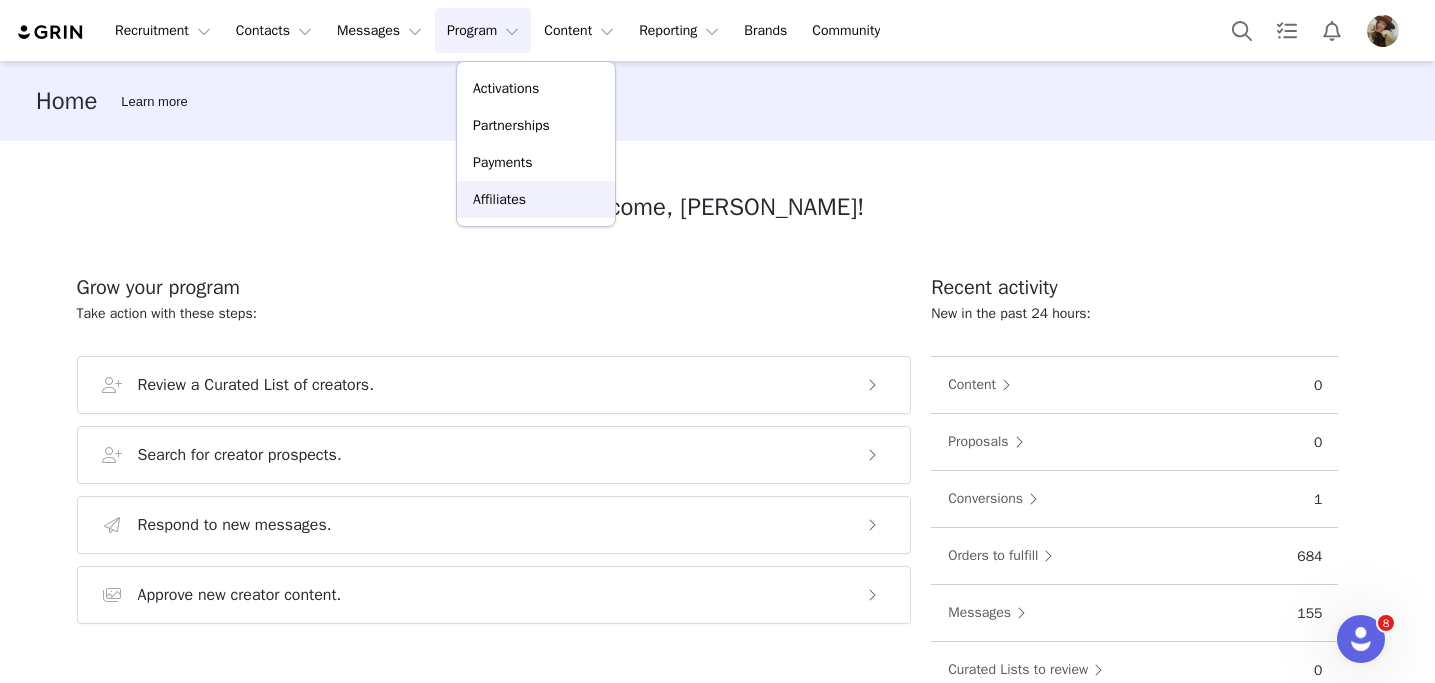 click on "Affiliates" at bounding box center [499, 199] 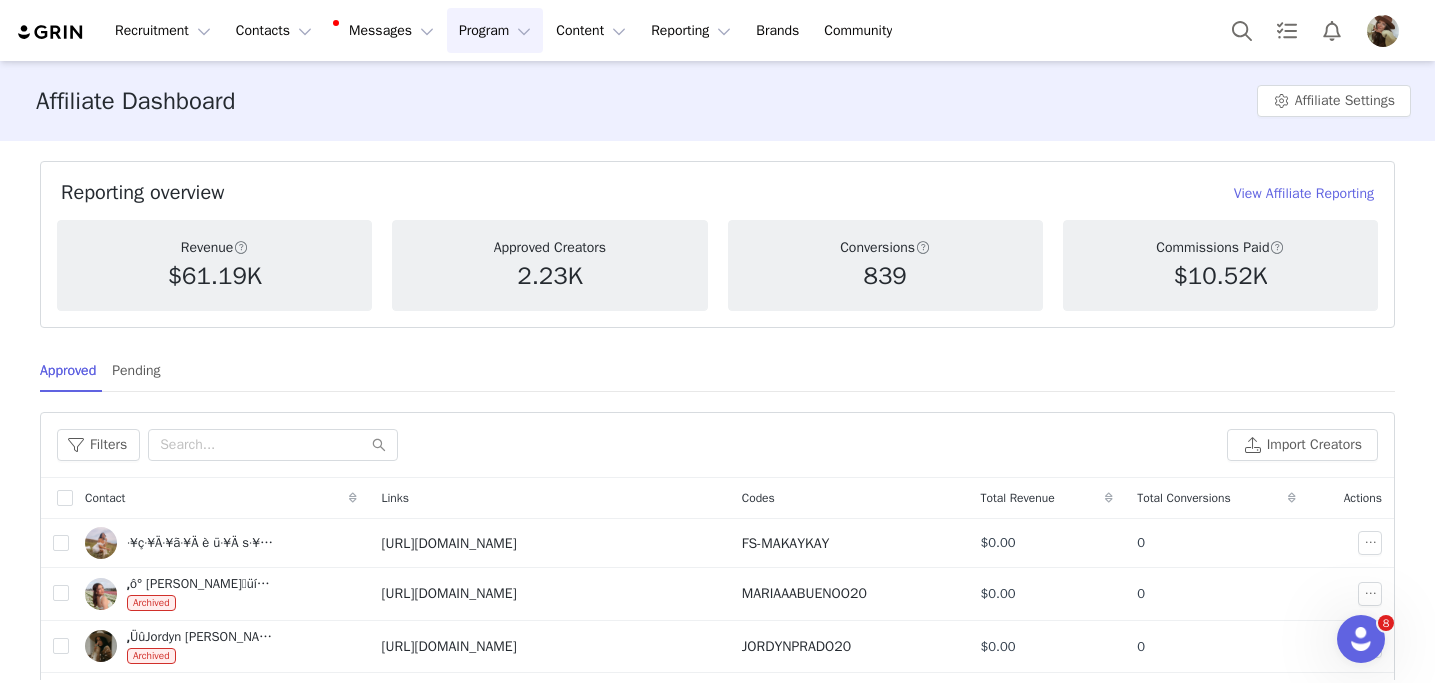 click on "Program Program" at bounding box center (495, 30) 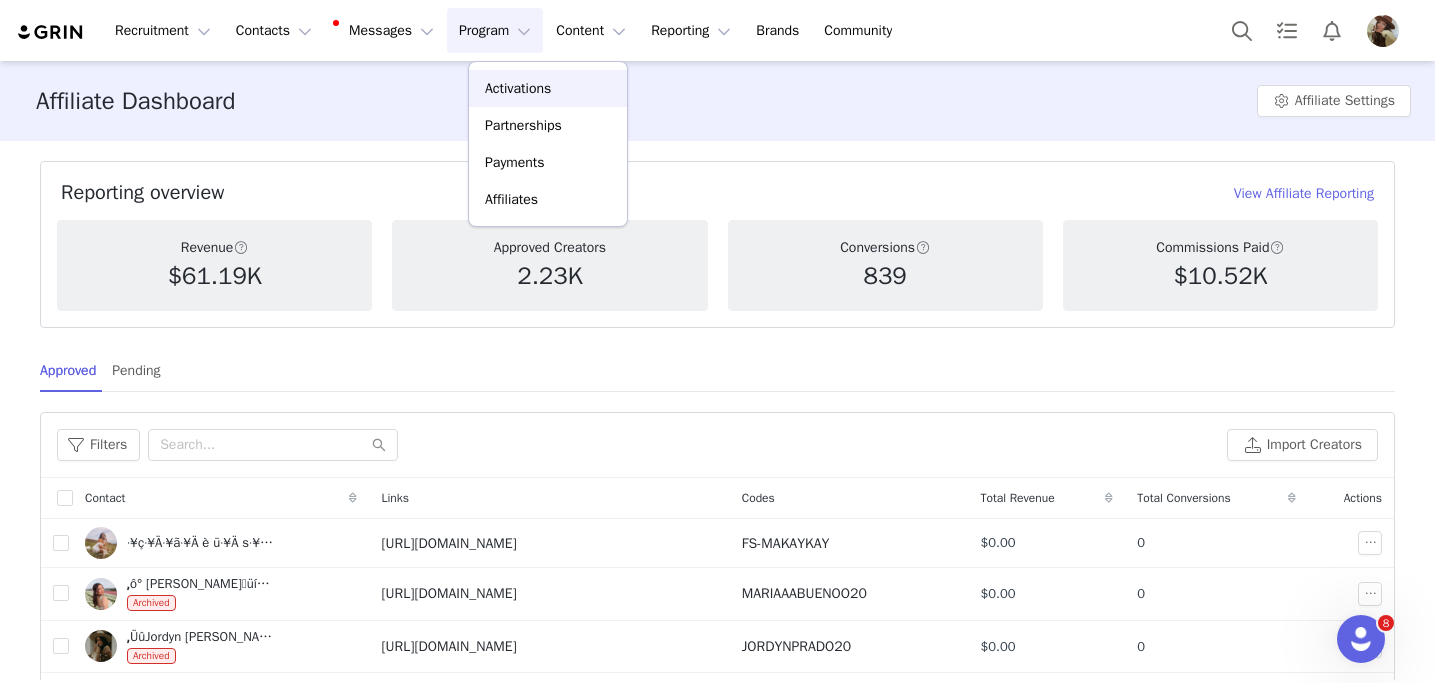 click on "Activations" at bounding box center [518, 88] 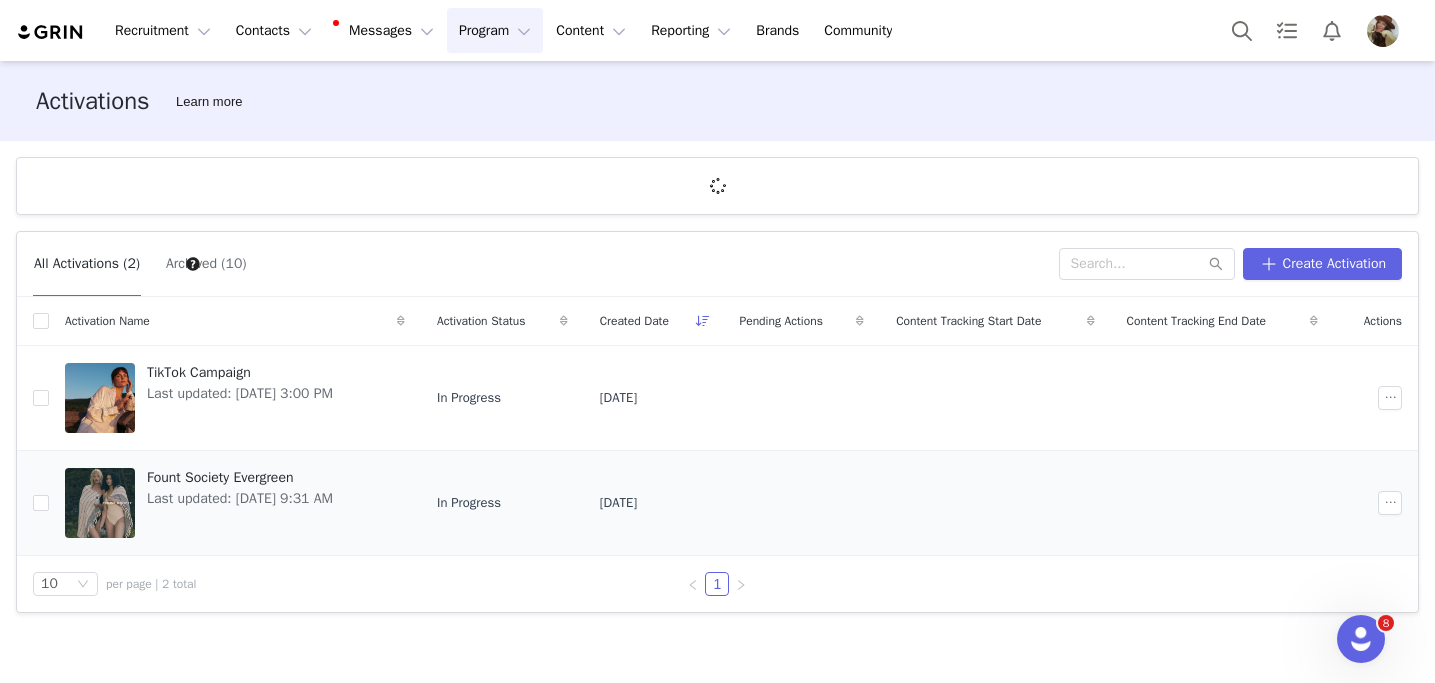 click on "Last updated: Feb 5, 2025 9:31 AM" at bounding box center (240, 498) 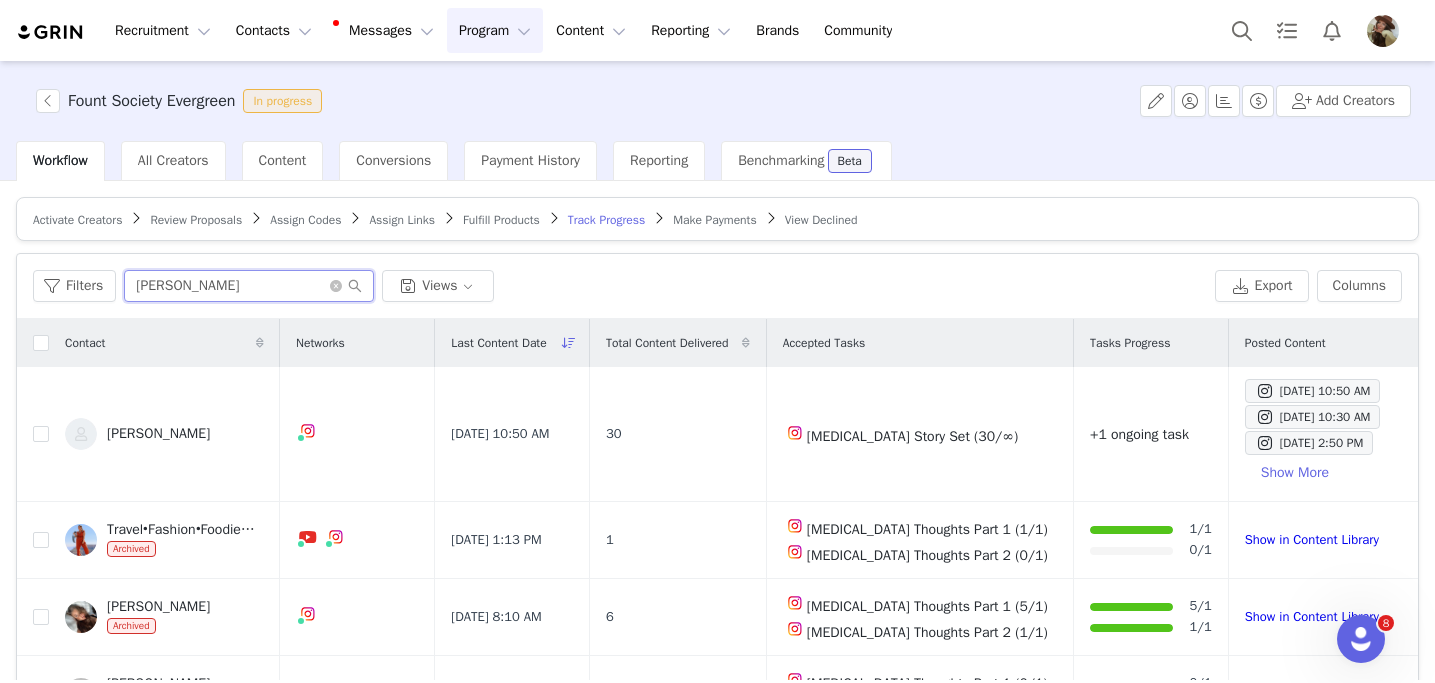 click on "Nikki" at bounding box center (249, 286) 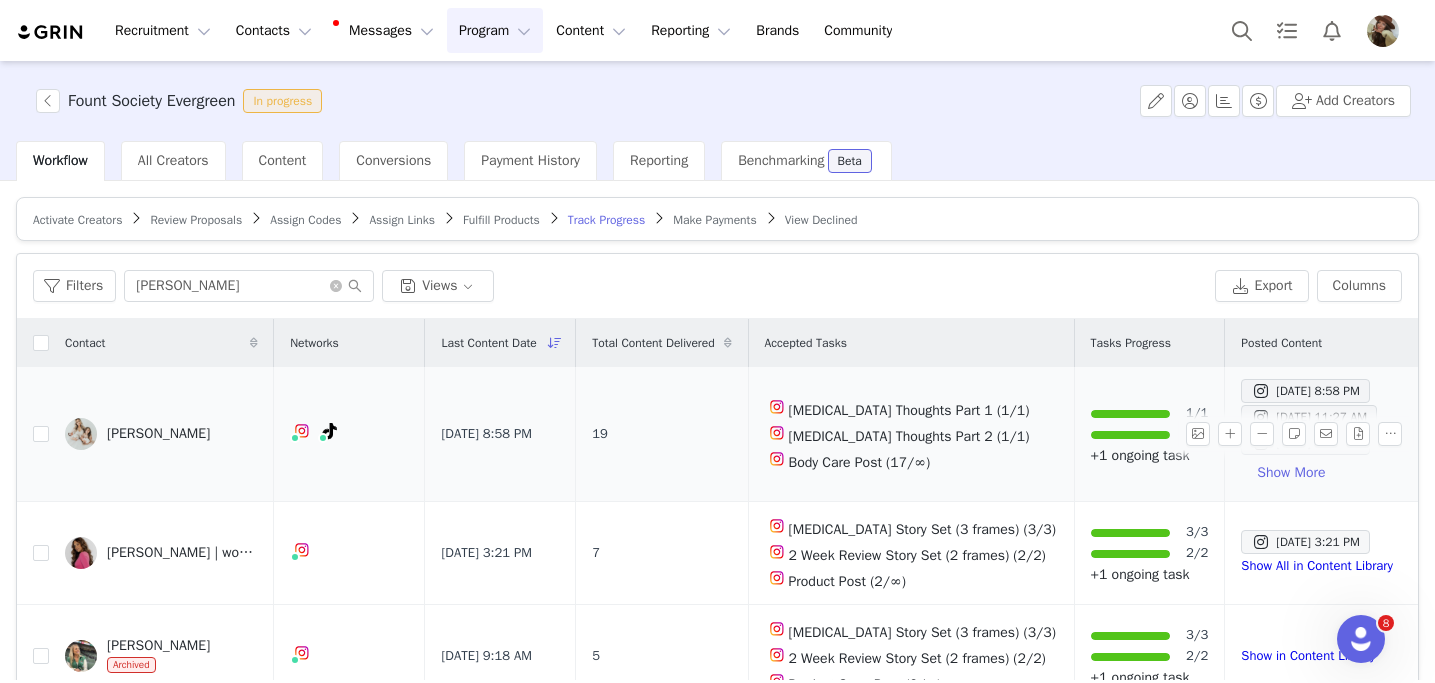 click at bounding box center [81, 434] 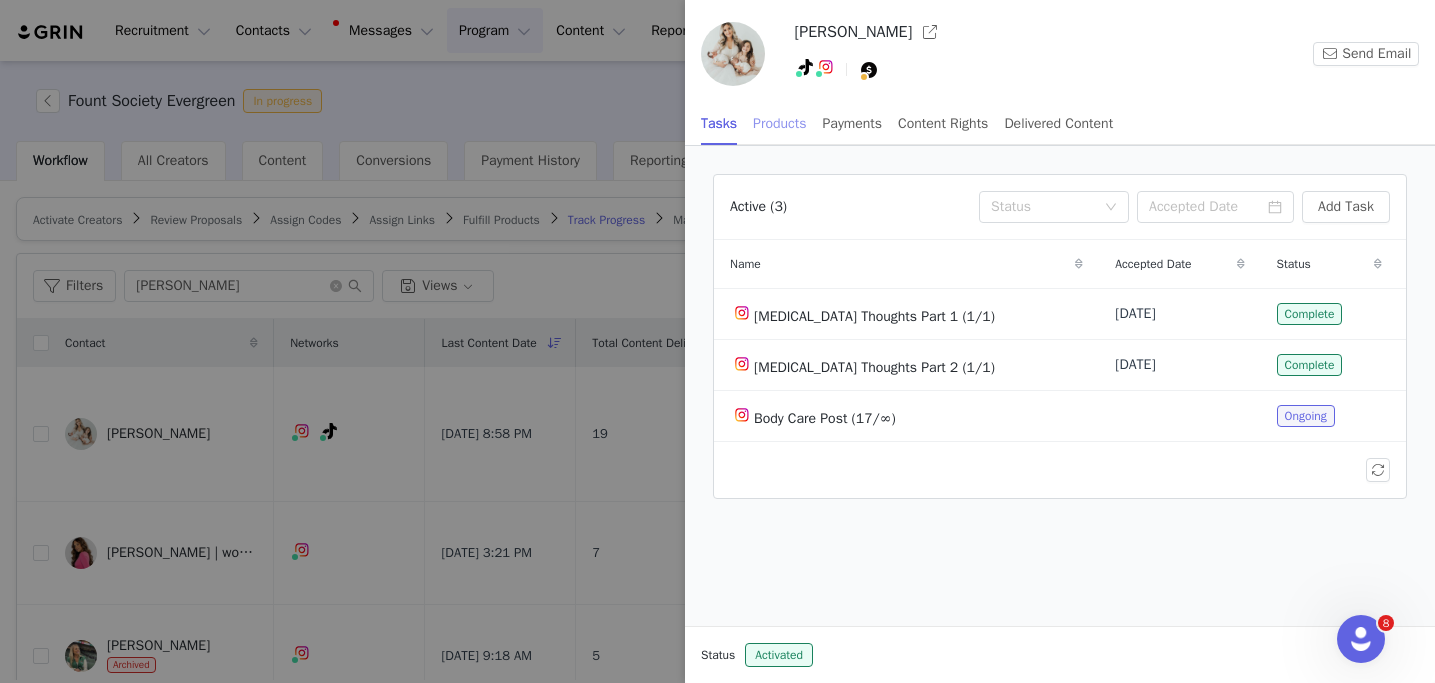 click on "Products" at bounding box center [779, 123] 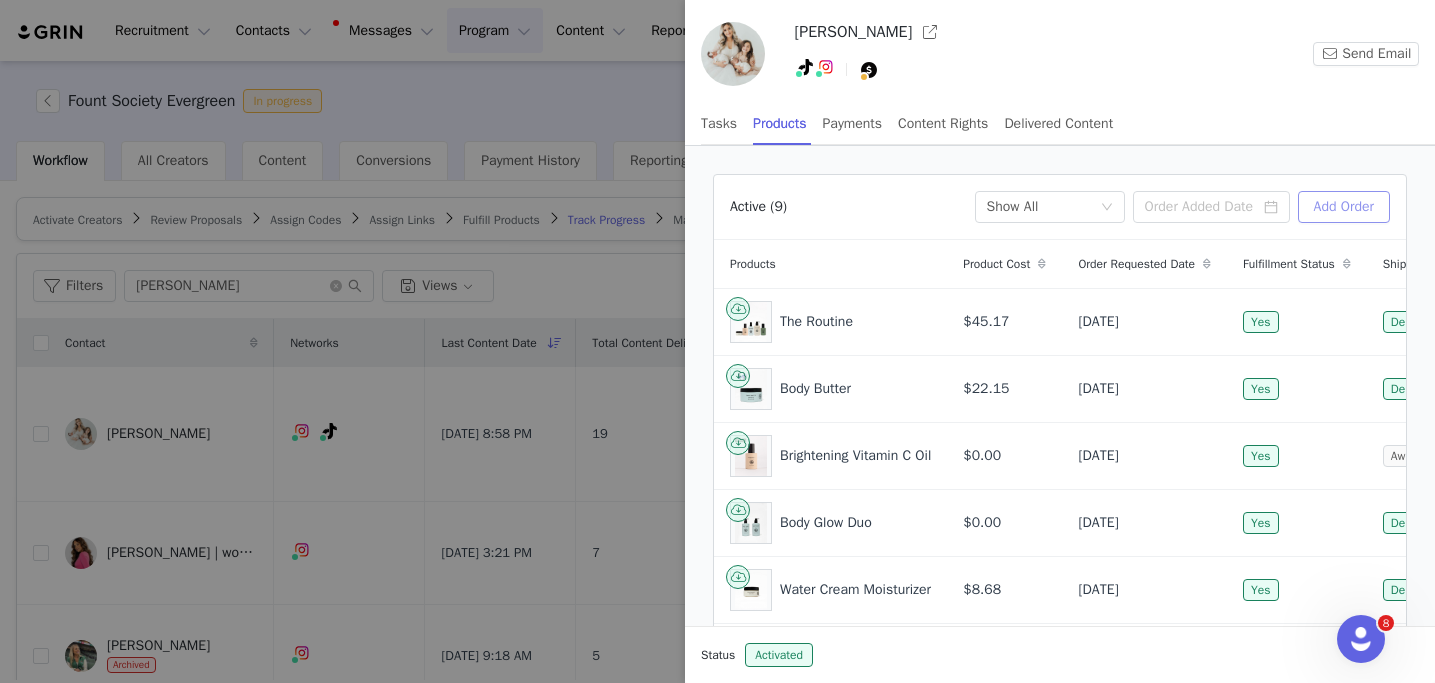 click on "Add Order" at bounding box center [1344, 207] 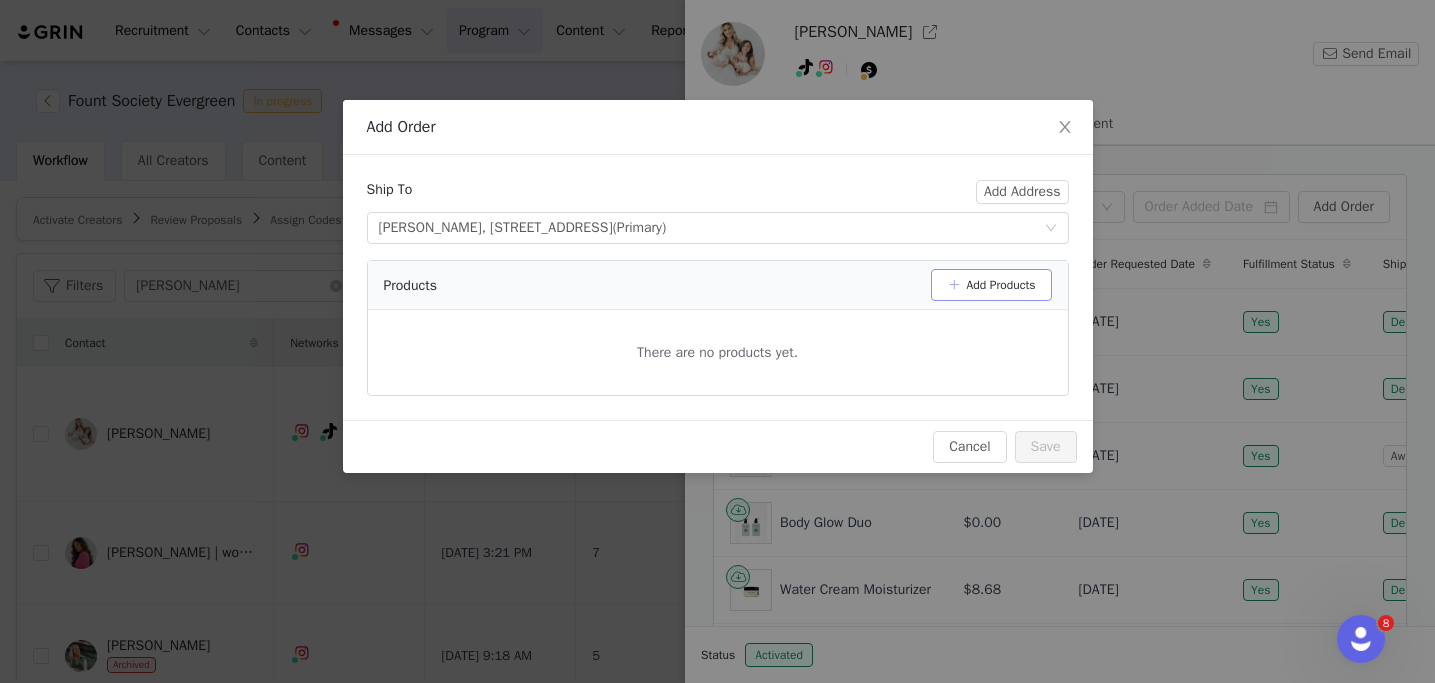 click on "Add Products" at bounding box center [991, 285] 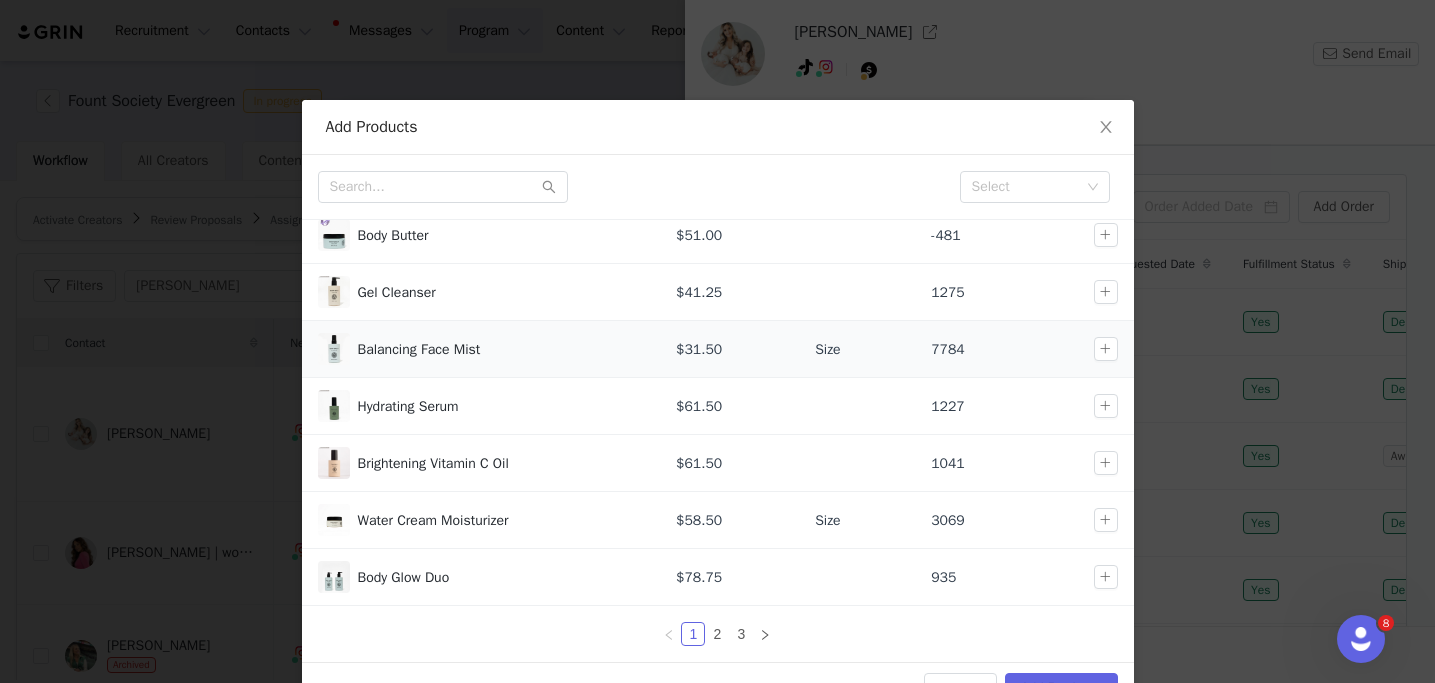 scroll, scrollTop: 114, scrollLeft: 0, axis: vertical 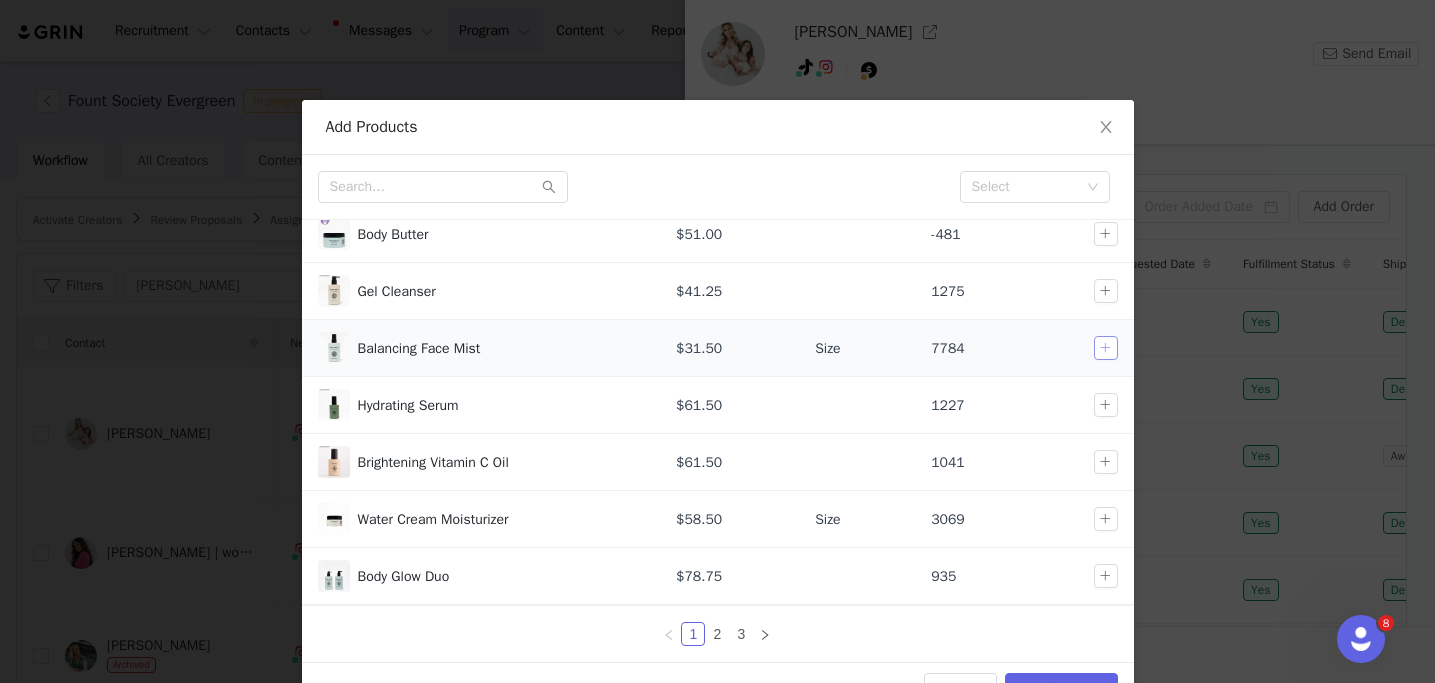 click at bounding box center [1106, 348] 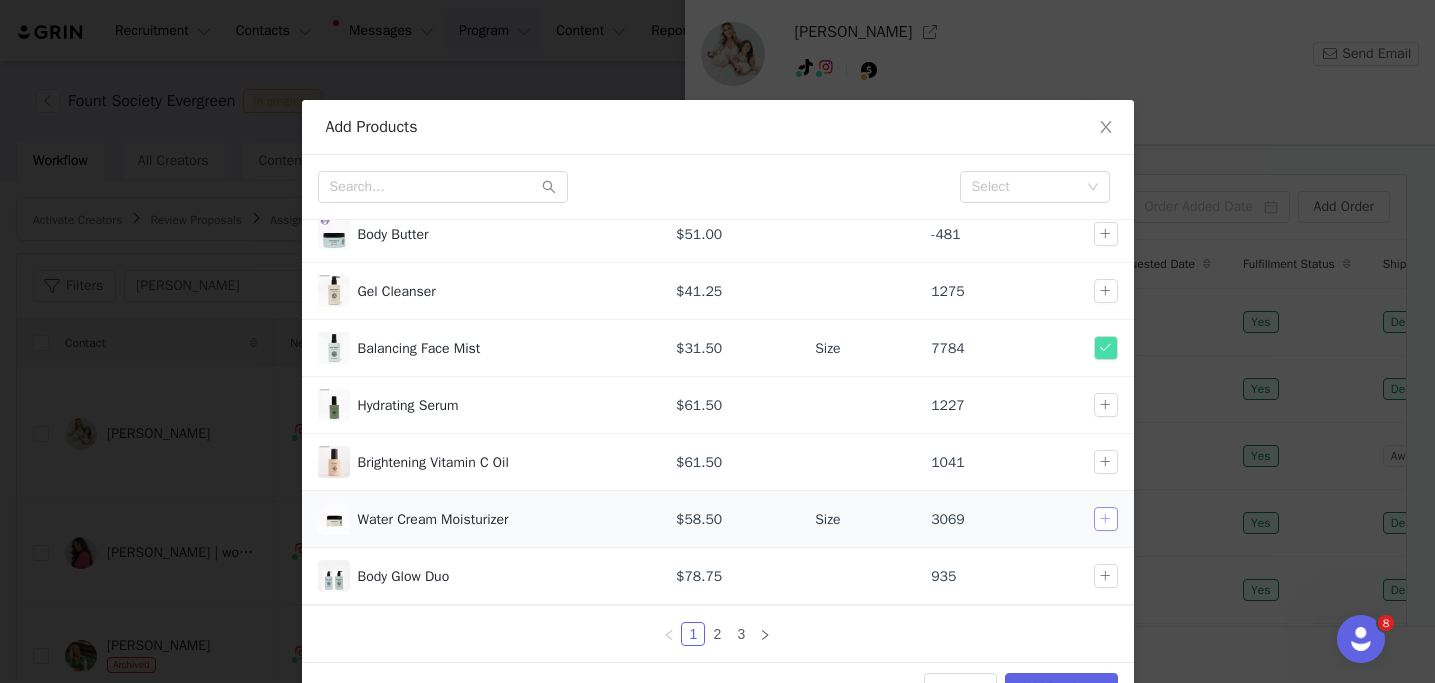 click at bounding box center [1106, 519] 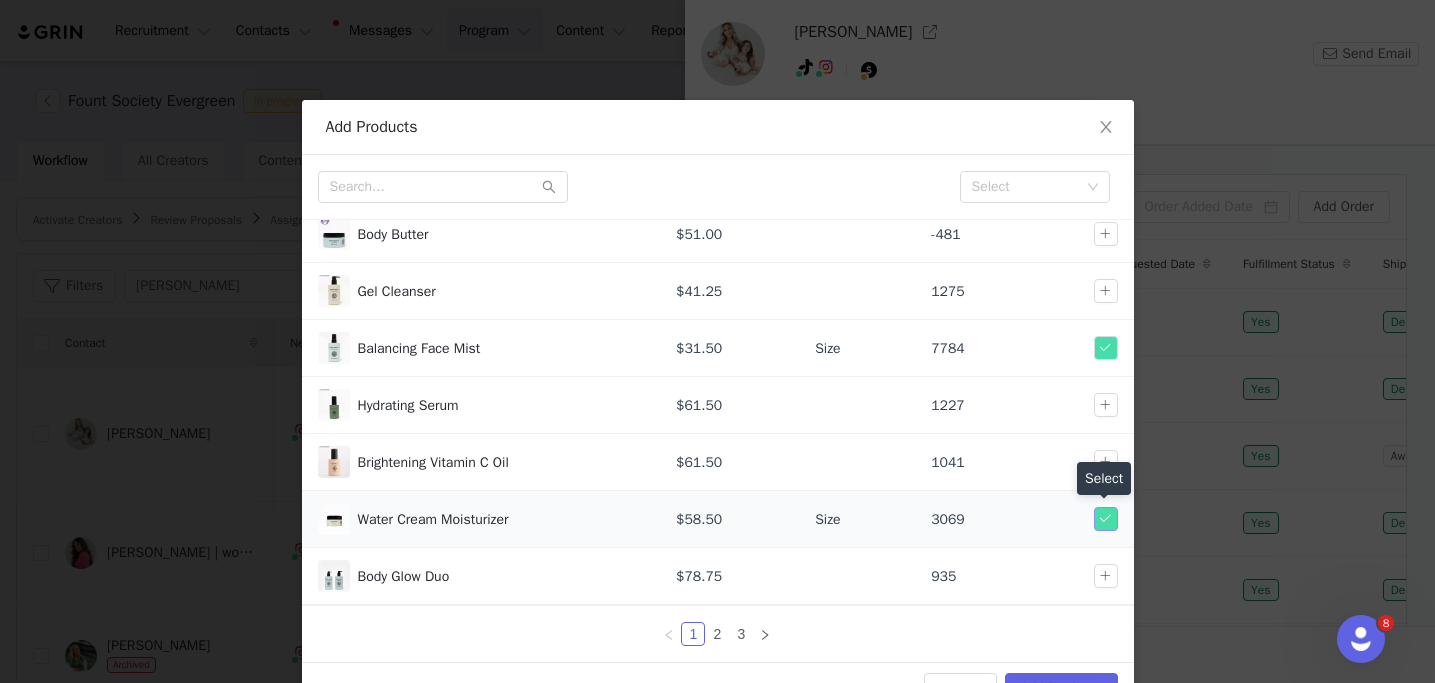 scroll, scrollTop: 227, scrollLeft: 0, axis: vertical 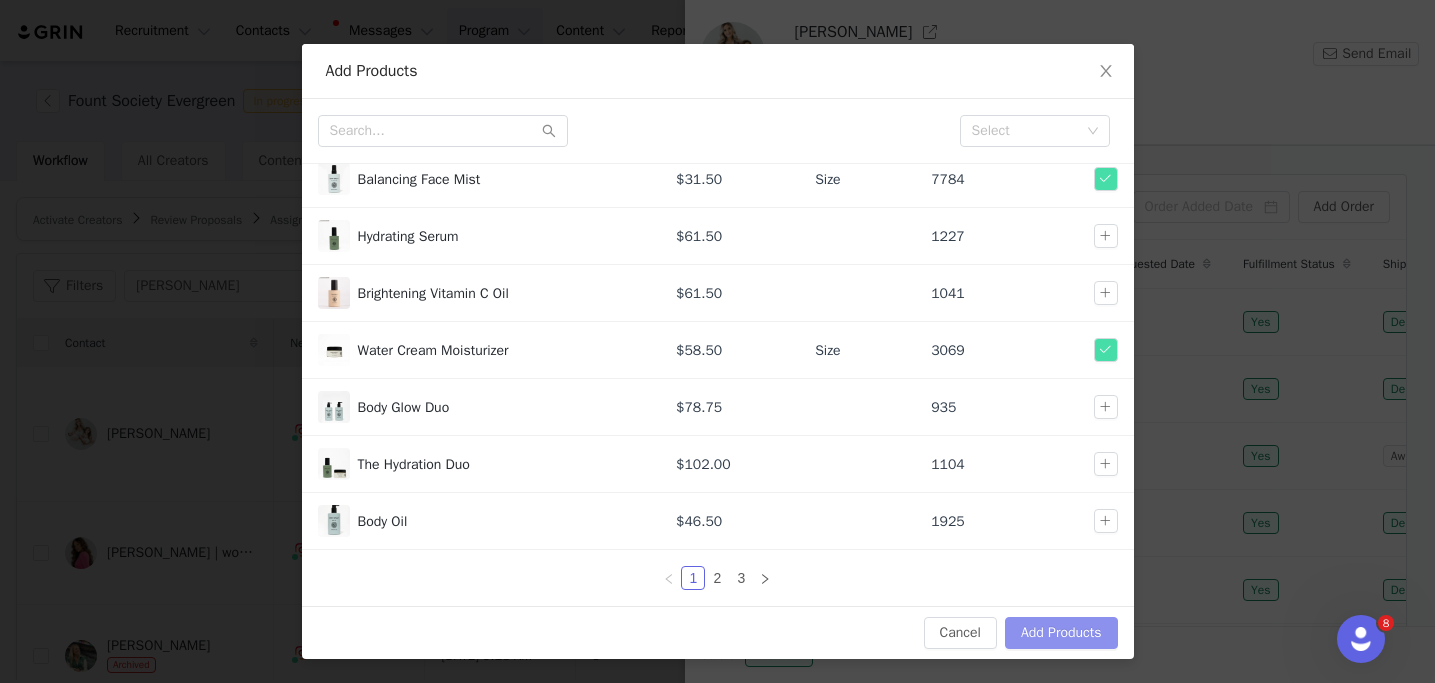 click on "Add Products" at bounding box center [1061, 633] 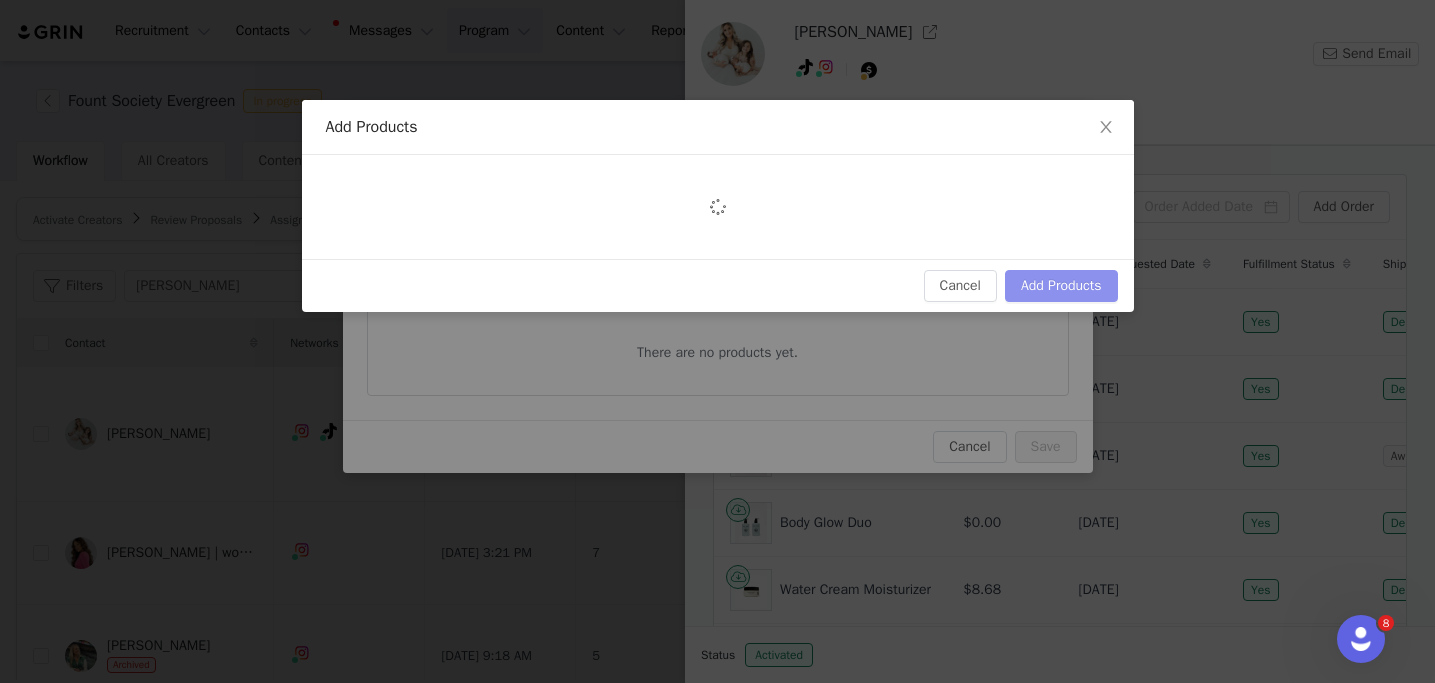 scroll, scrollTop: 0, scrollLeft: 0, axis: both 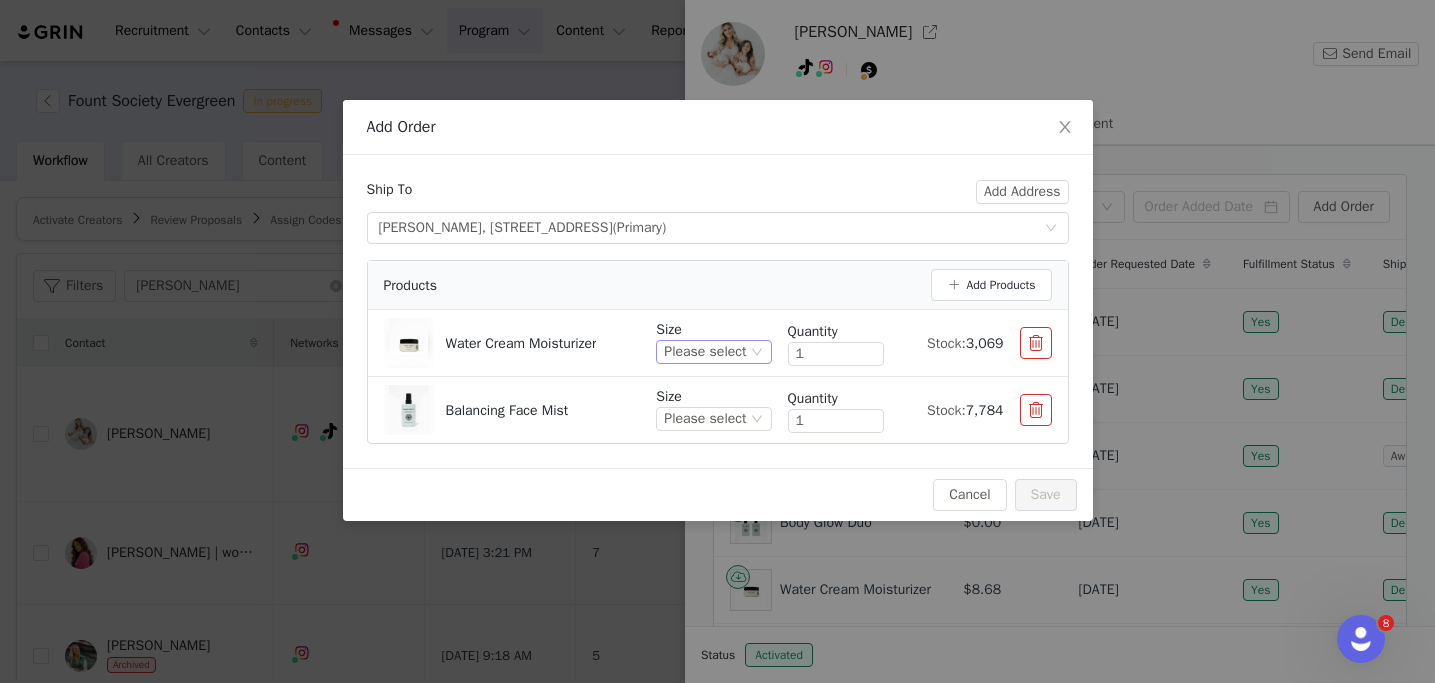 click on "Please select" at bounding box center [705, 352] 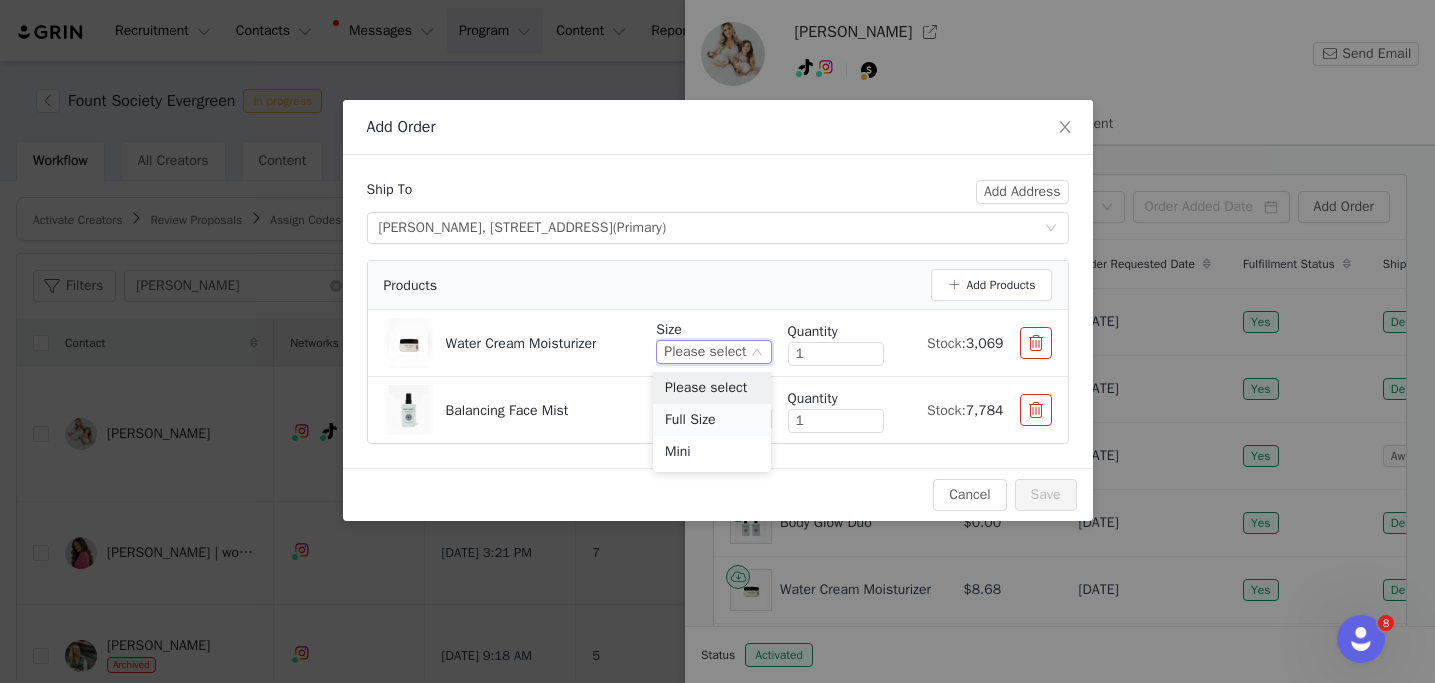 click on "Full Size" at bounding box center (712, 420) 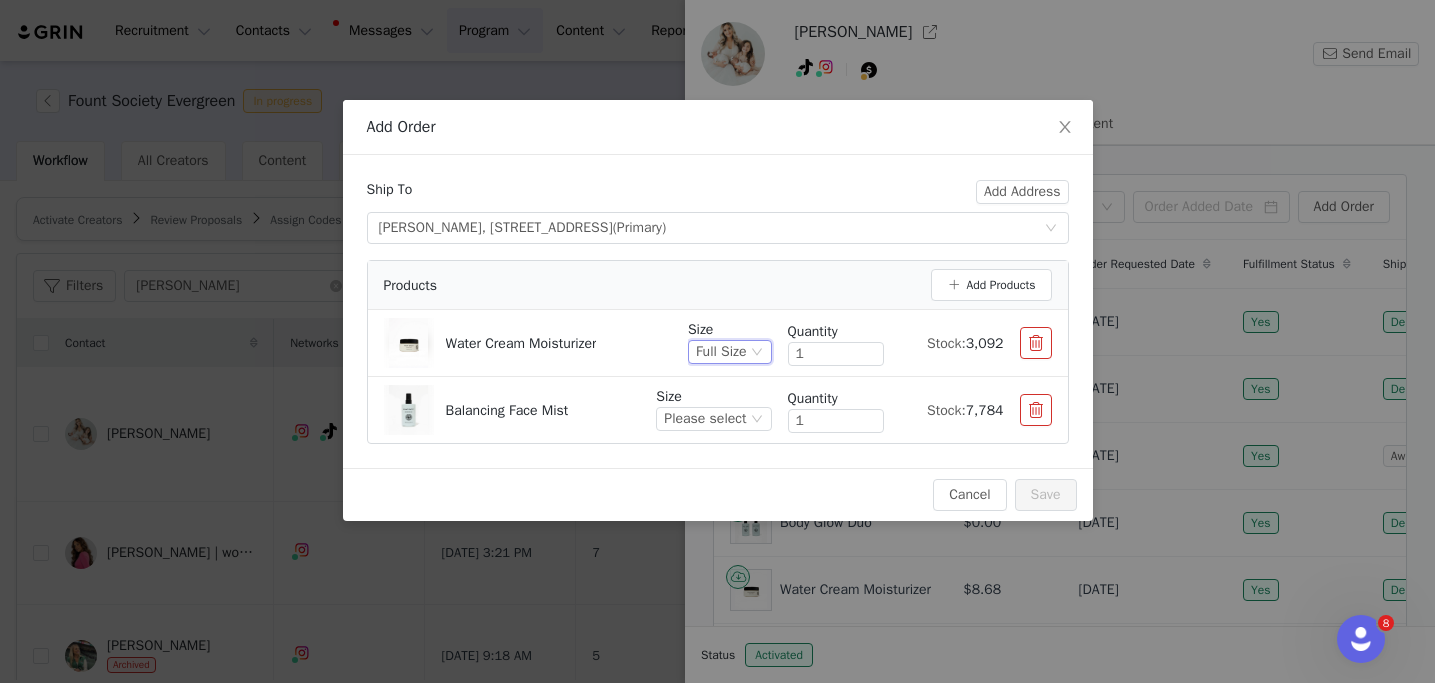 click on "Please select" at bounding box center (705, 419) 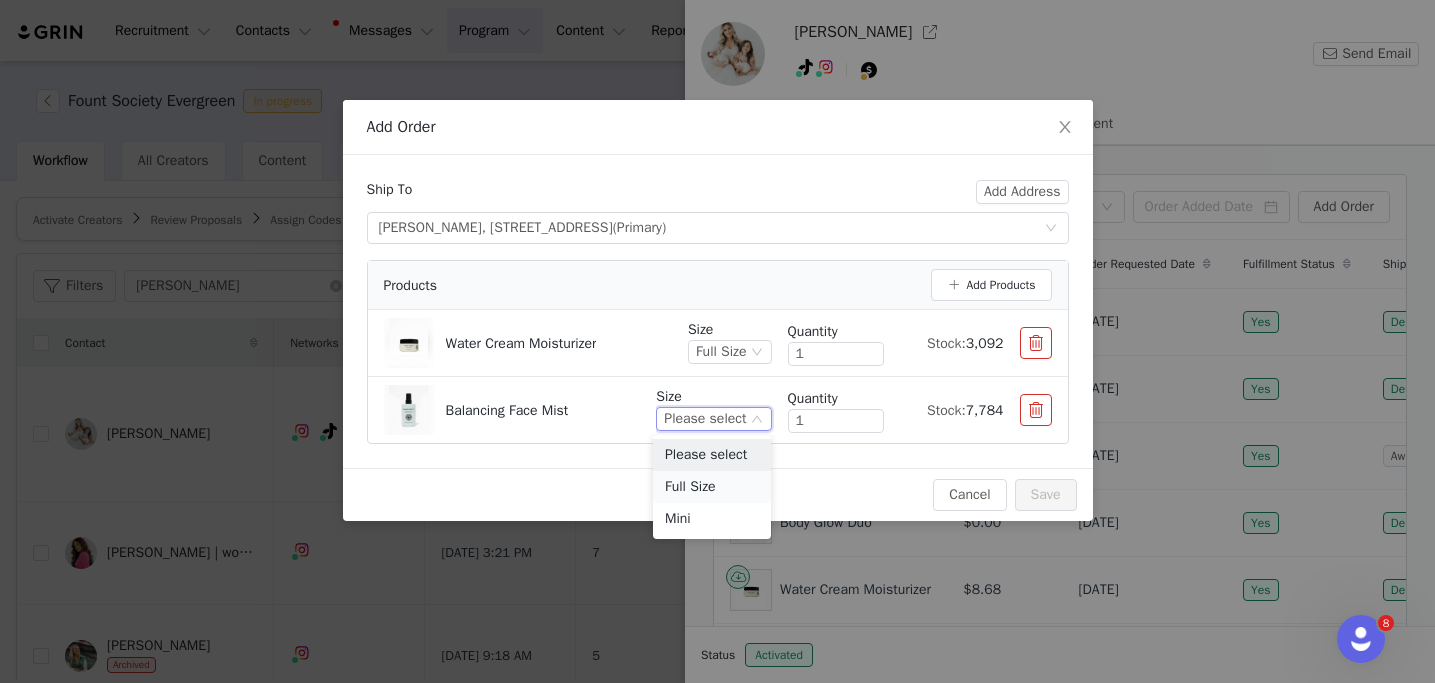 click on "Full Size" at bounding box center [712, 487] 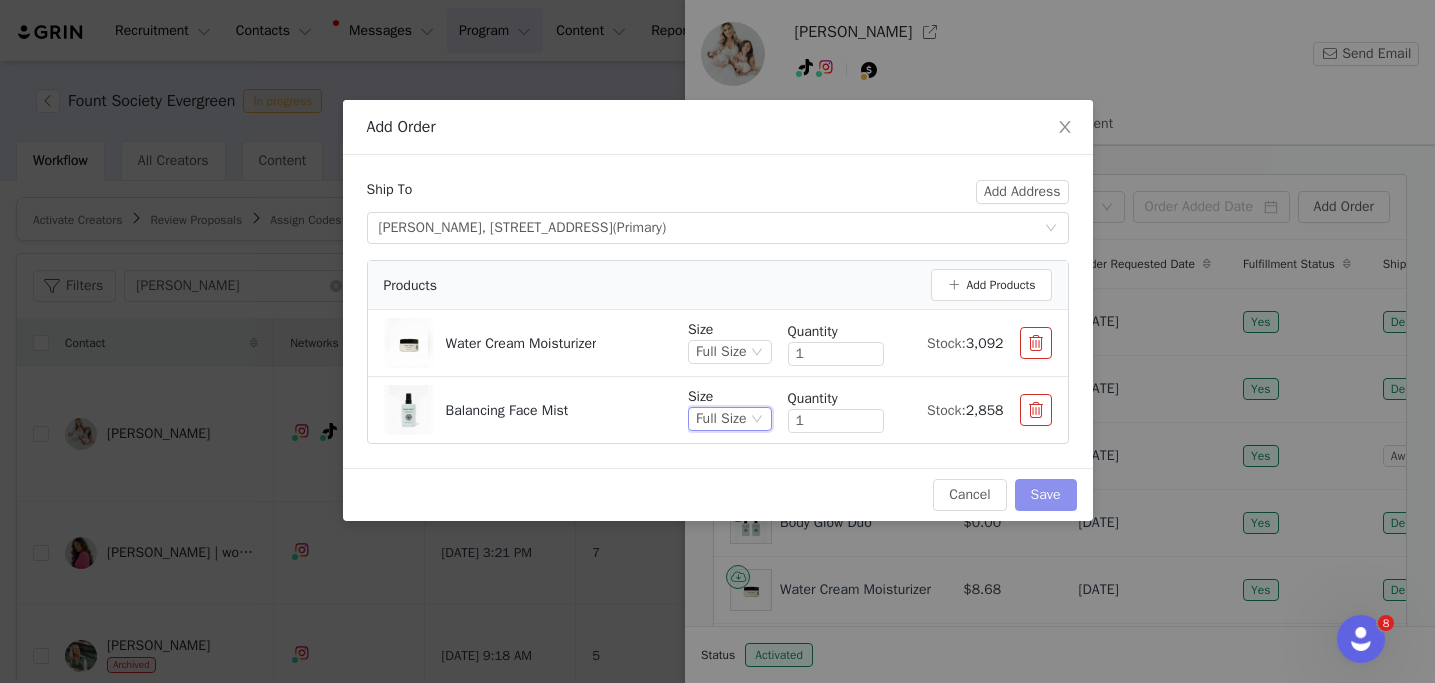 click on "Save" at bounding box center (1046, 495) 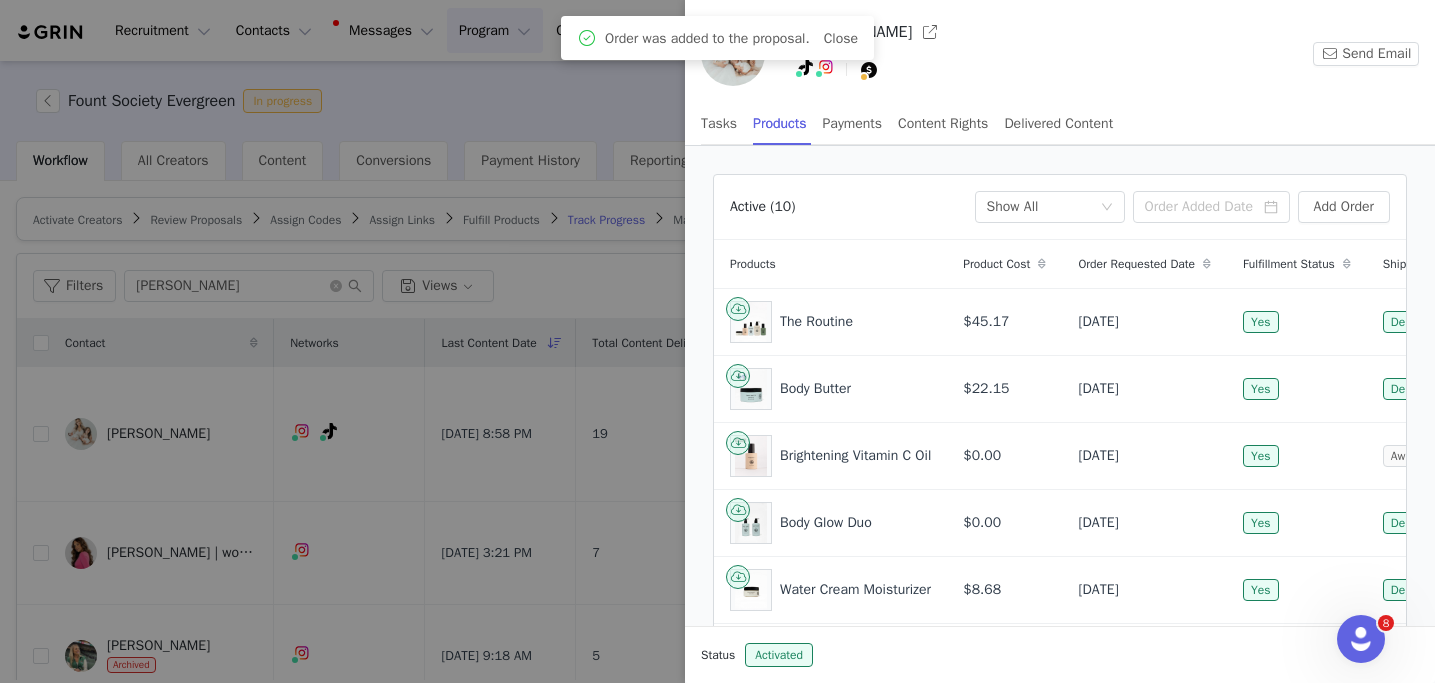 scroll, scrollTop: 435, scrollLeft: 0, axis: vertical 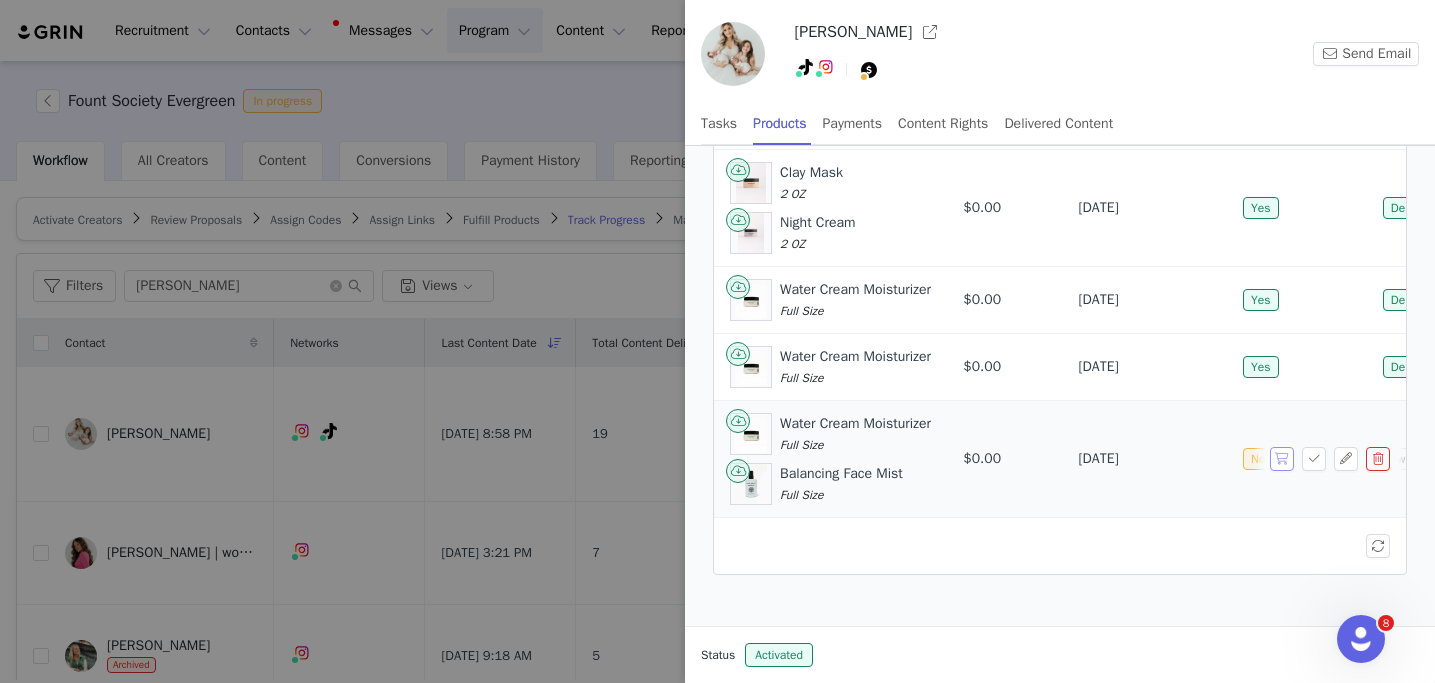 click at bounding box center (1282, 459) 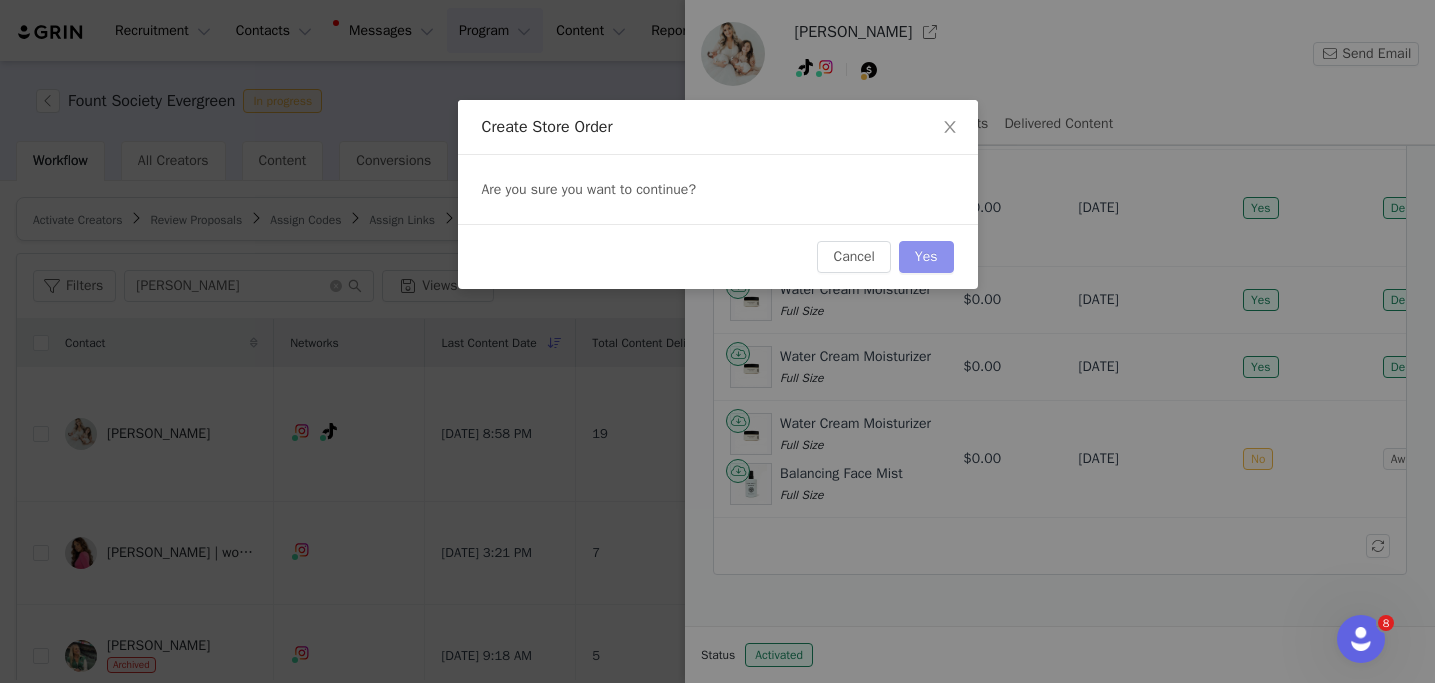 click on "Yes" at bounding box center (926, 257) 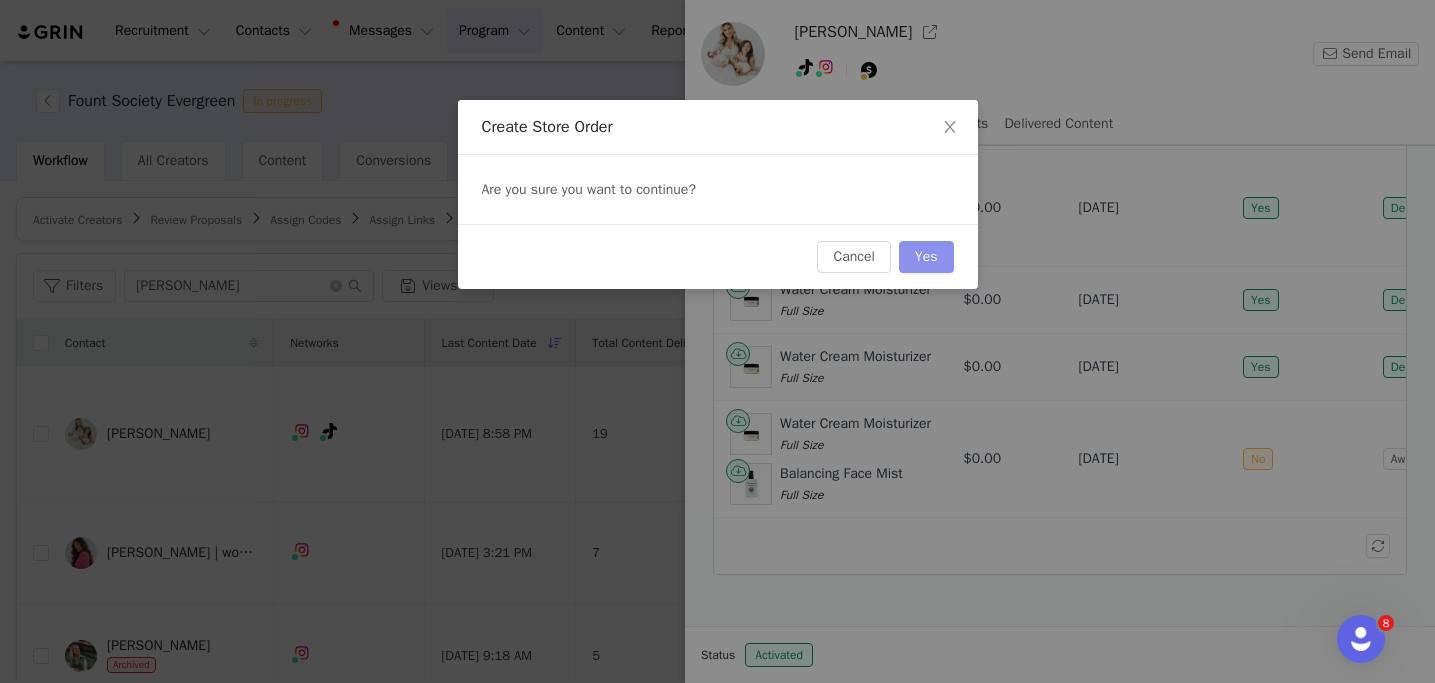 scroll, scrollTop: 0, scrollLeft: 0, axis: both 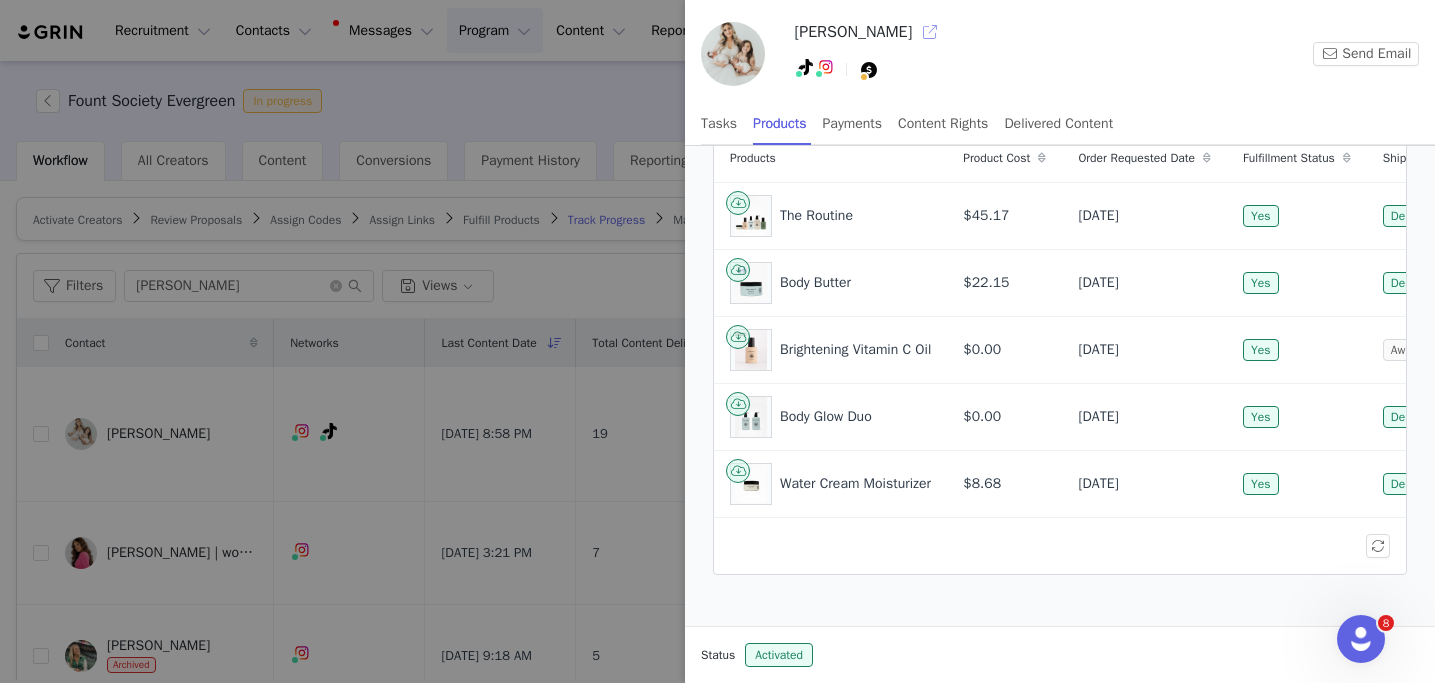 click at bounding box center (930, 32) 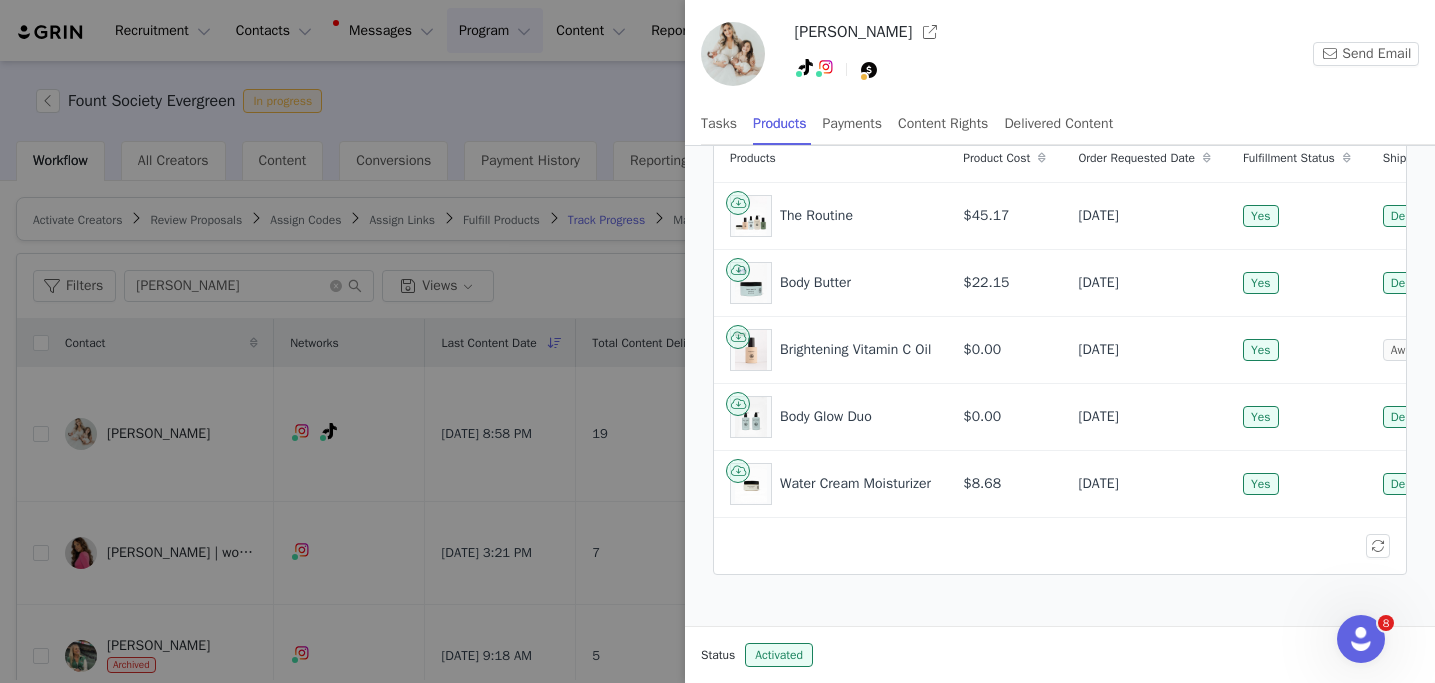 click at bounding box center (717, 341) 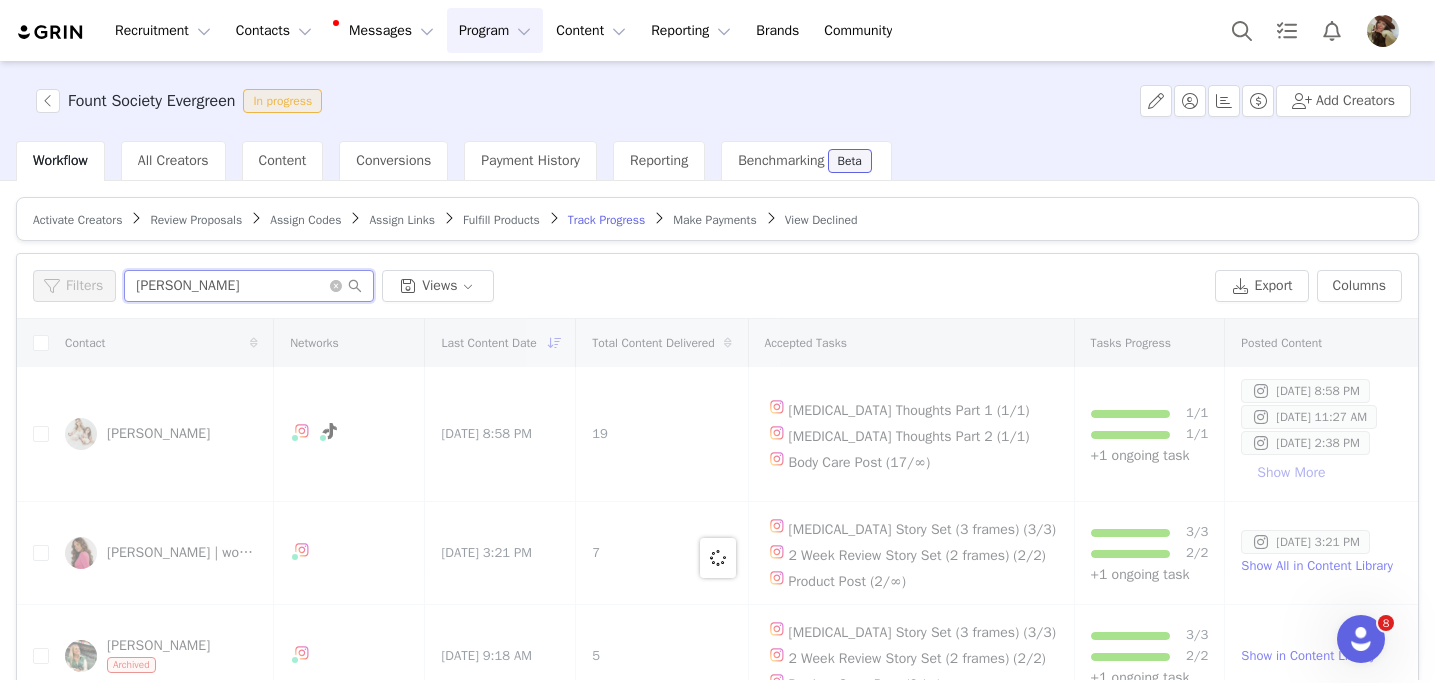 click on "Kirst" at bounding box center [249, 286] 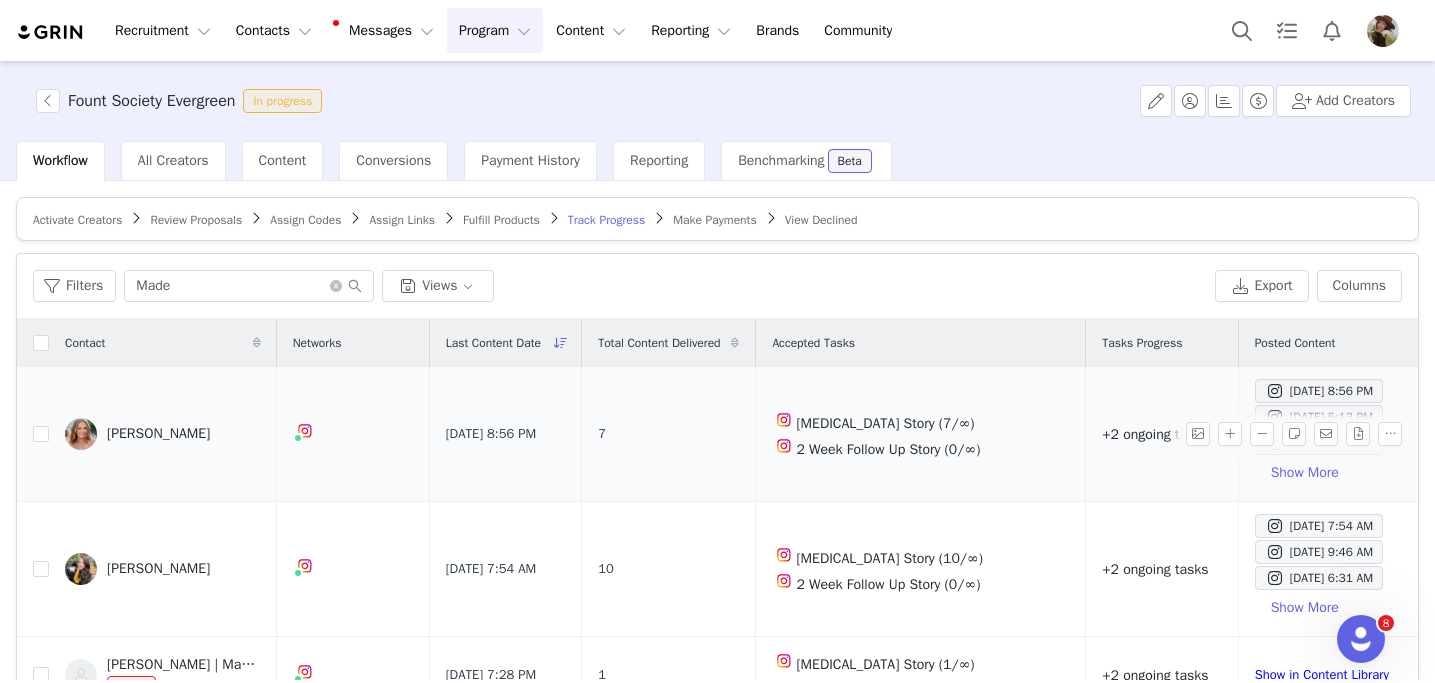 click at bounding box center [81, 434] 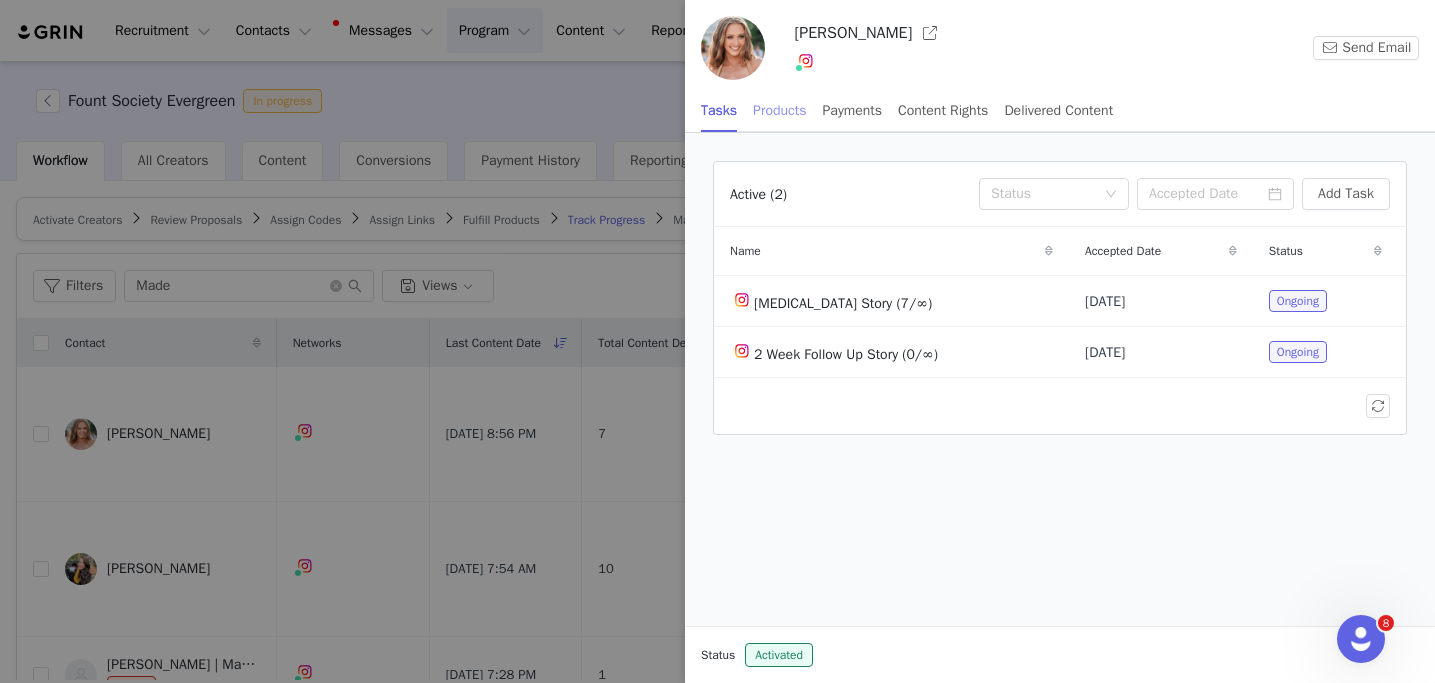click on "Products" at bounding box center [779, 110] 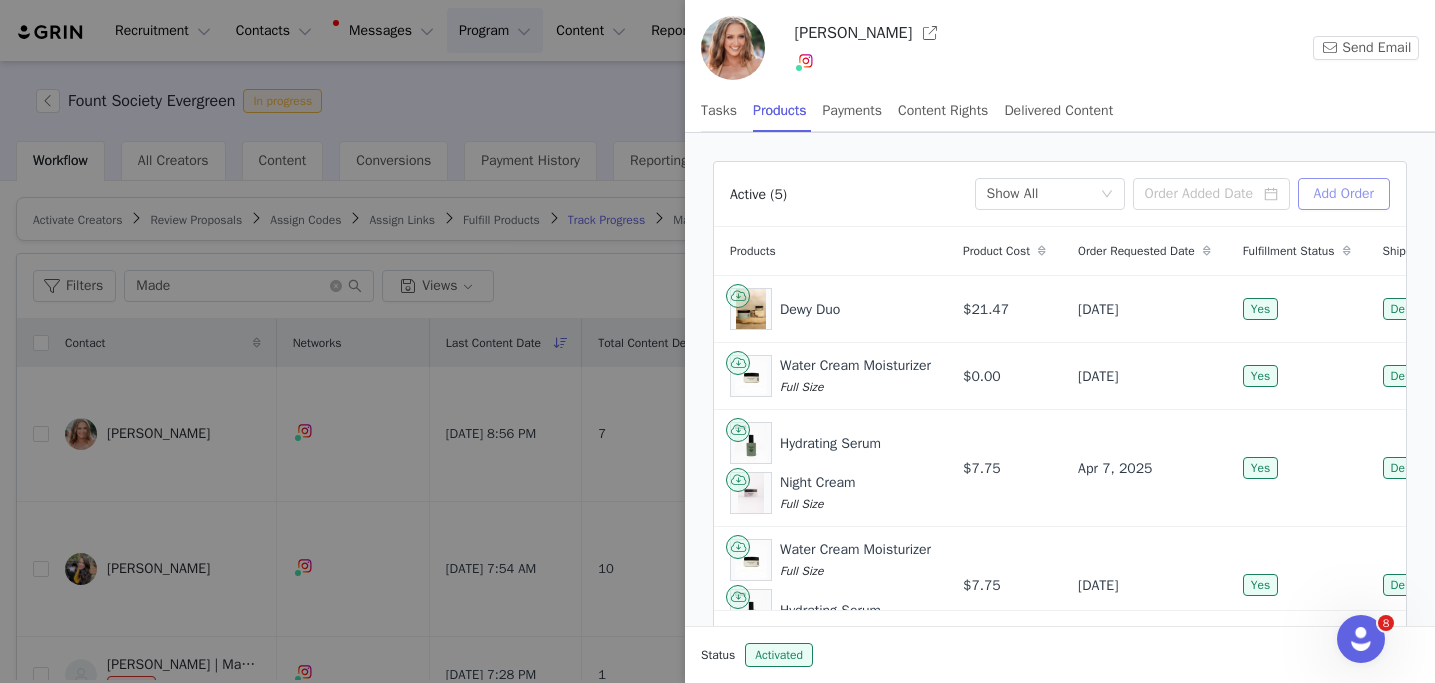 click on "Add Order" at bounding box center [1344, 194] 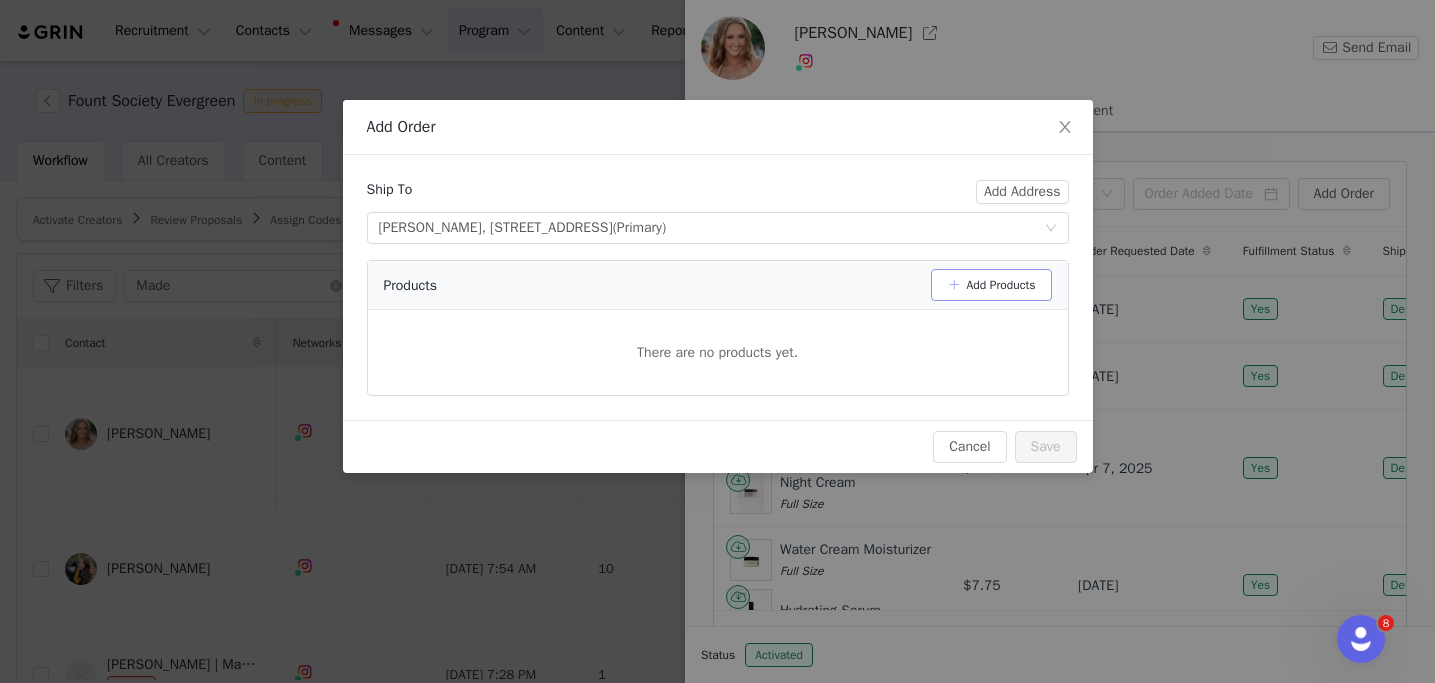 click on "Add Products" at bounding box center (991, 285) 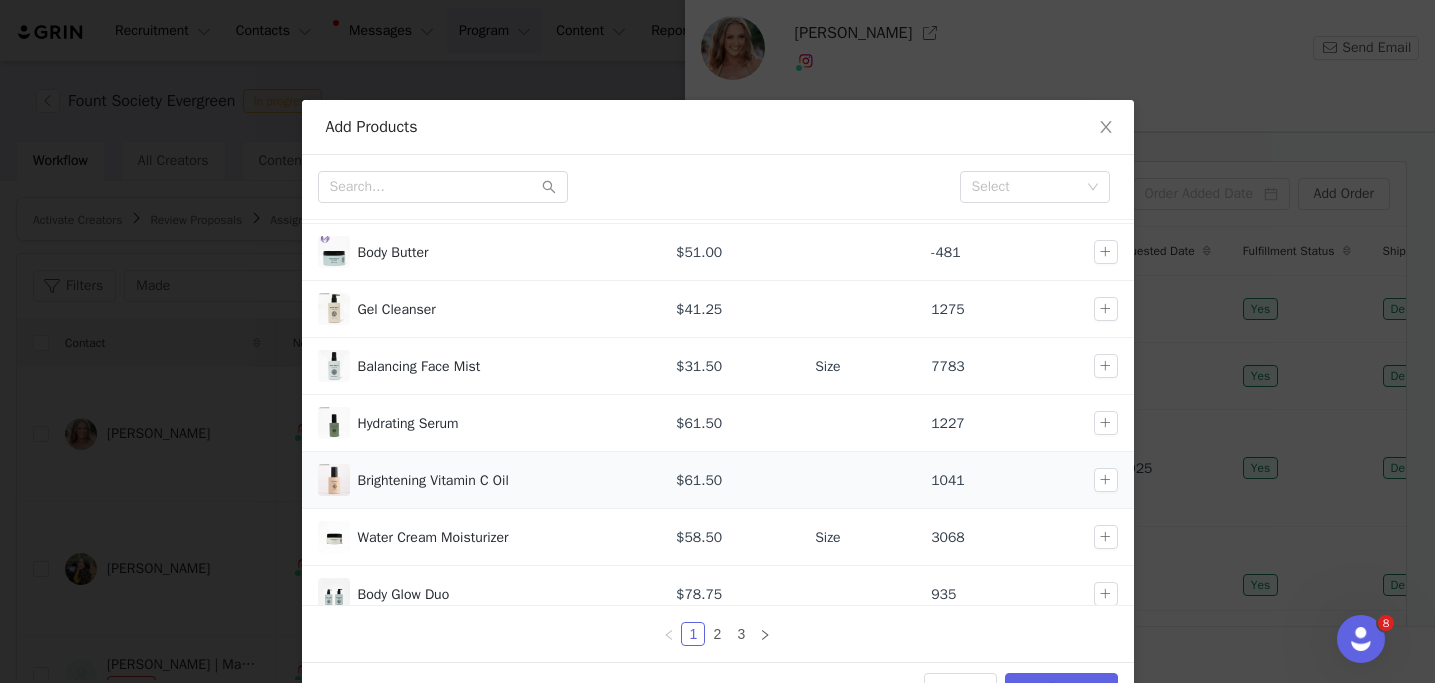 scroll, scrollTop: 113, scrollLeft: 0, axis: vertical 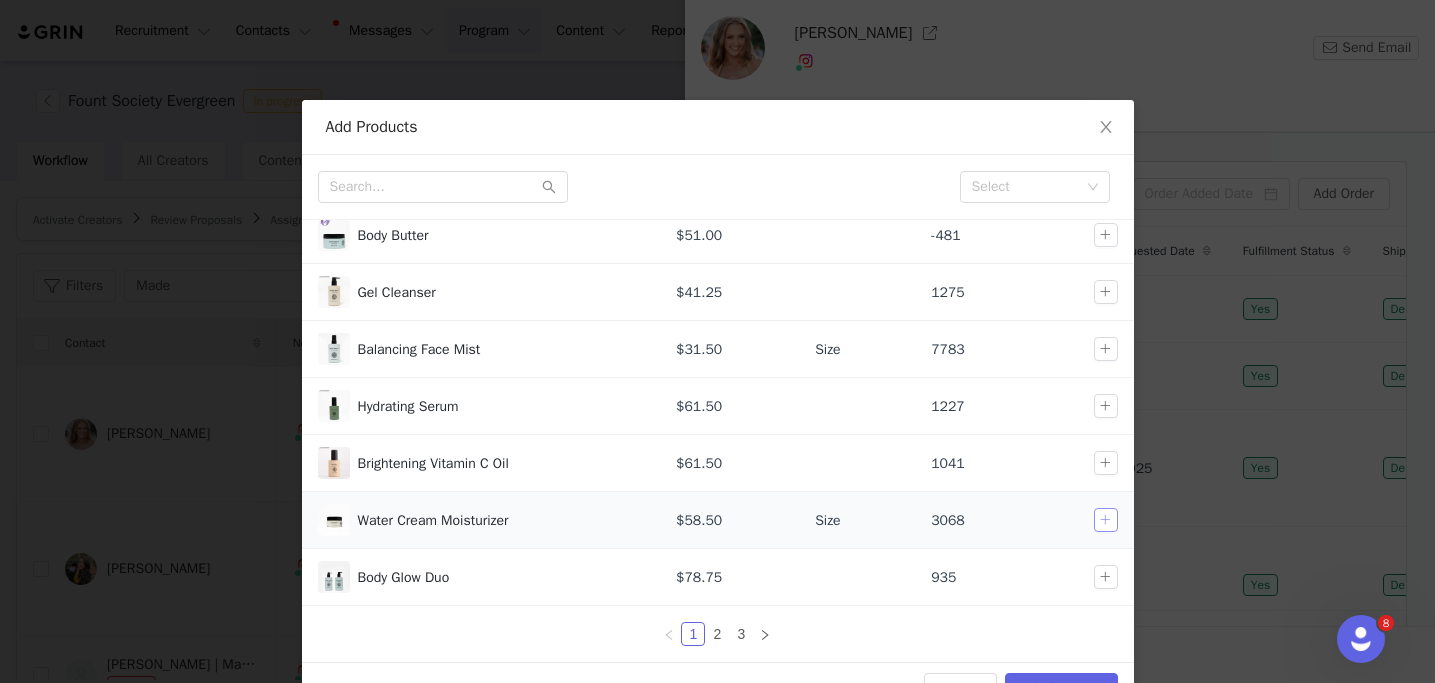click at bounding box center [1106, 520] 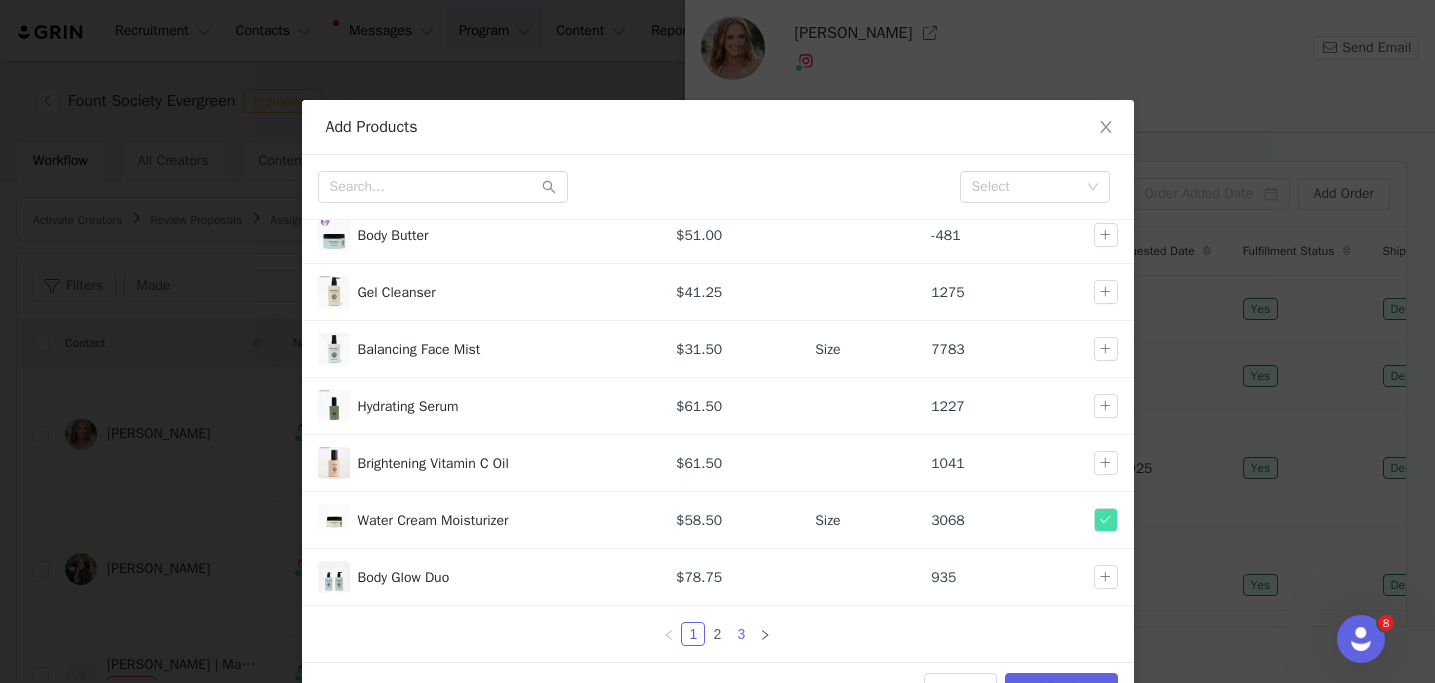click on "3" at bounding box center [741, 634] 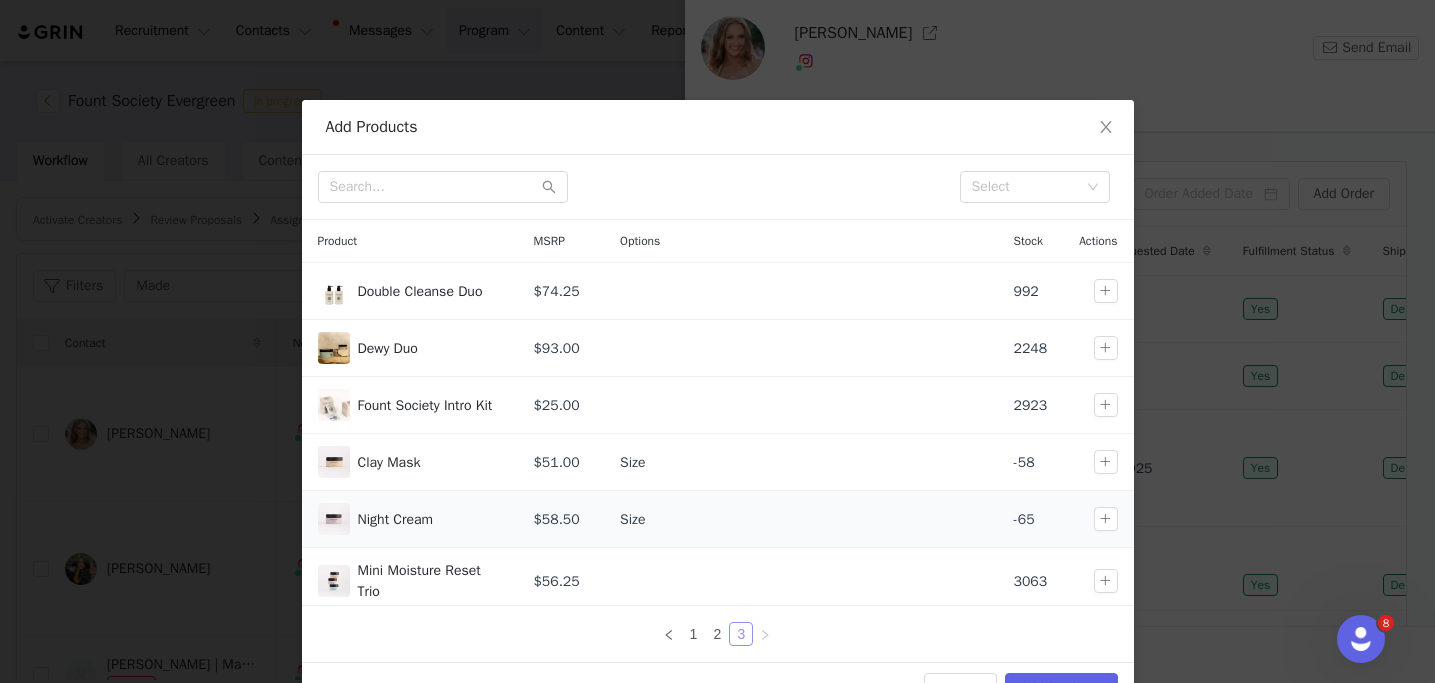scroll, scrollTop: 51, scrollLeft: 0, axis: vertical 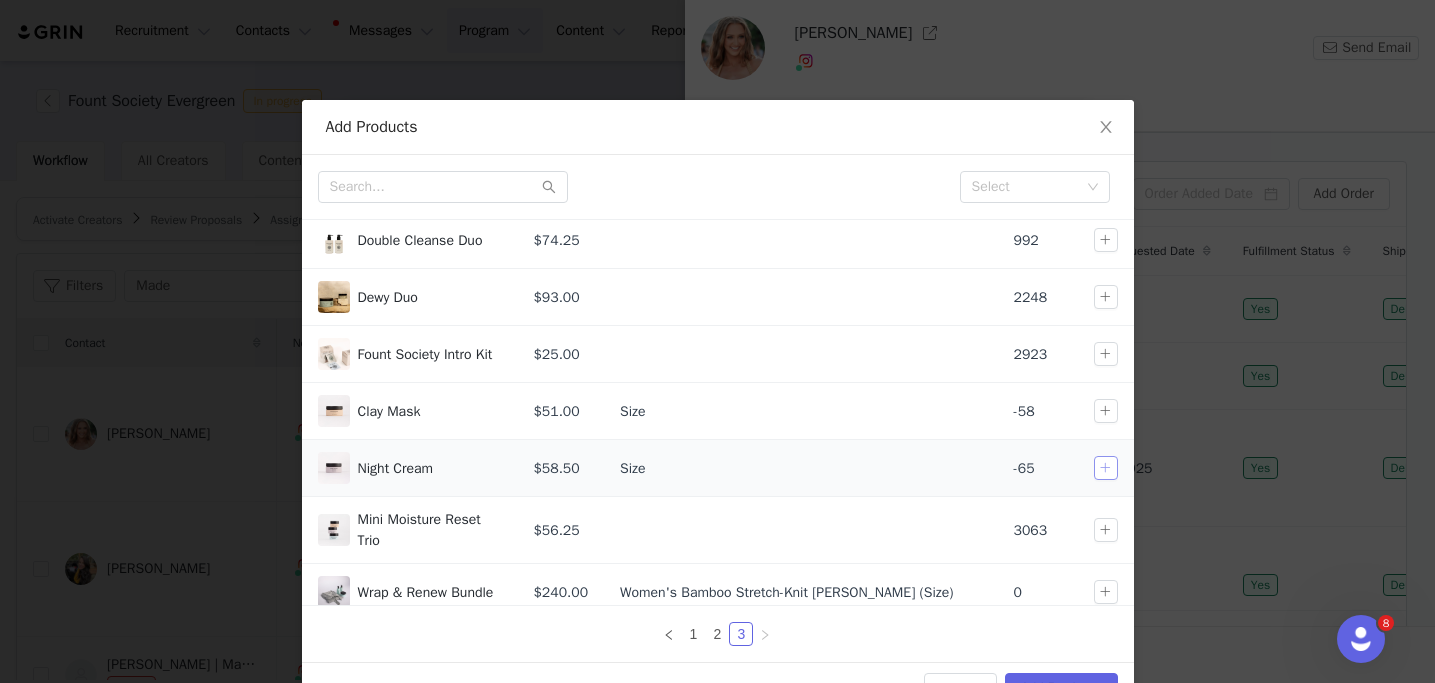 click at bounding box center [1106, 468] 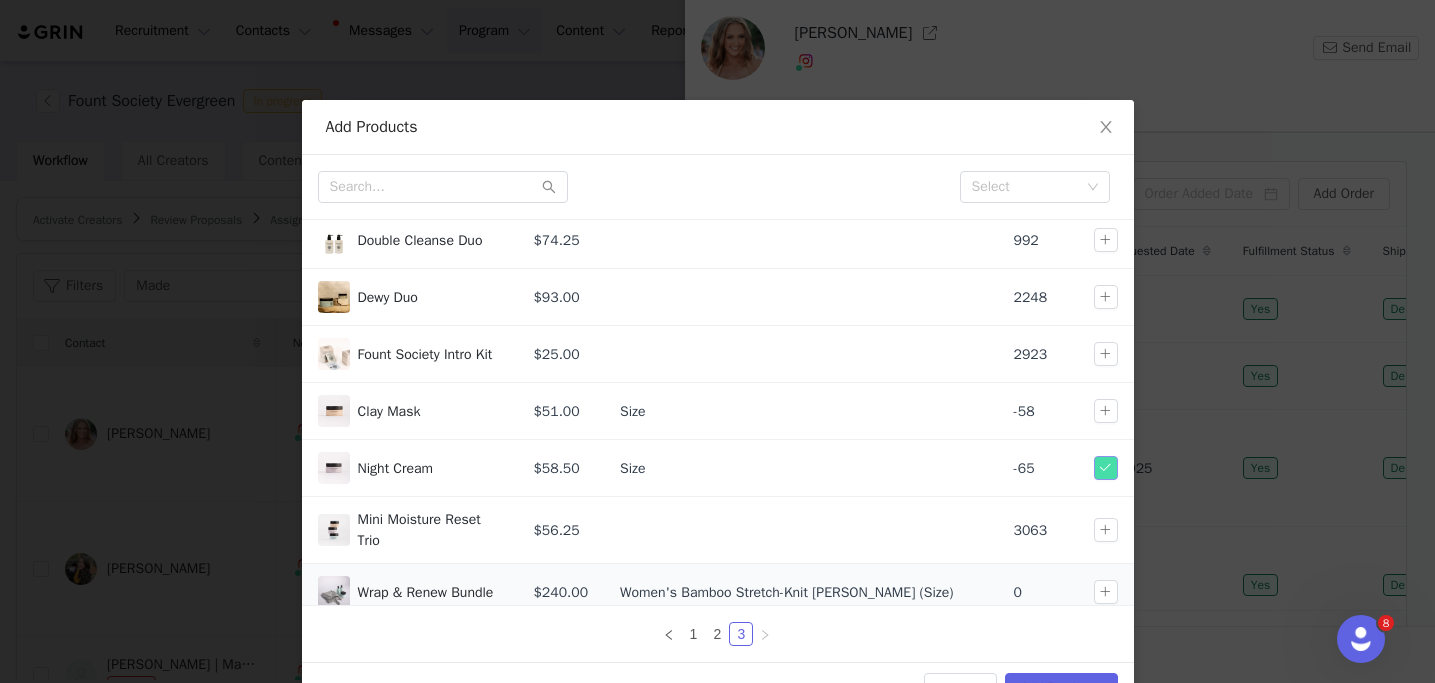 scroll, scrollTop: 267, scrollLeft: 0, axis: vertical 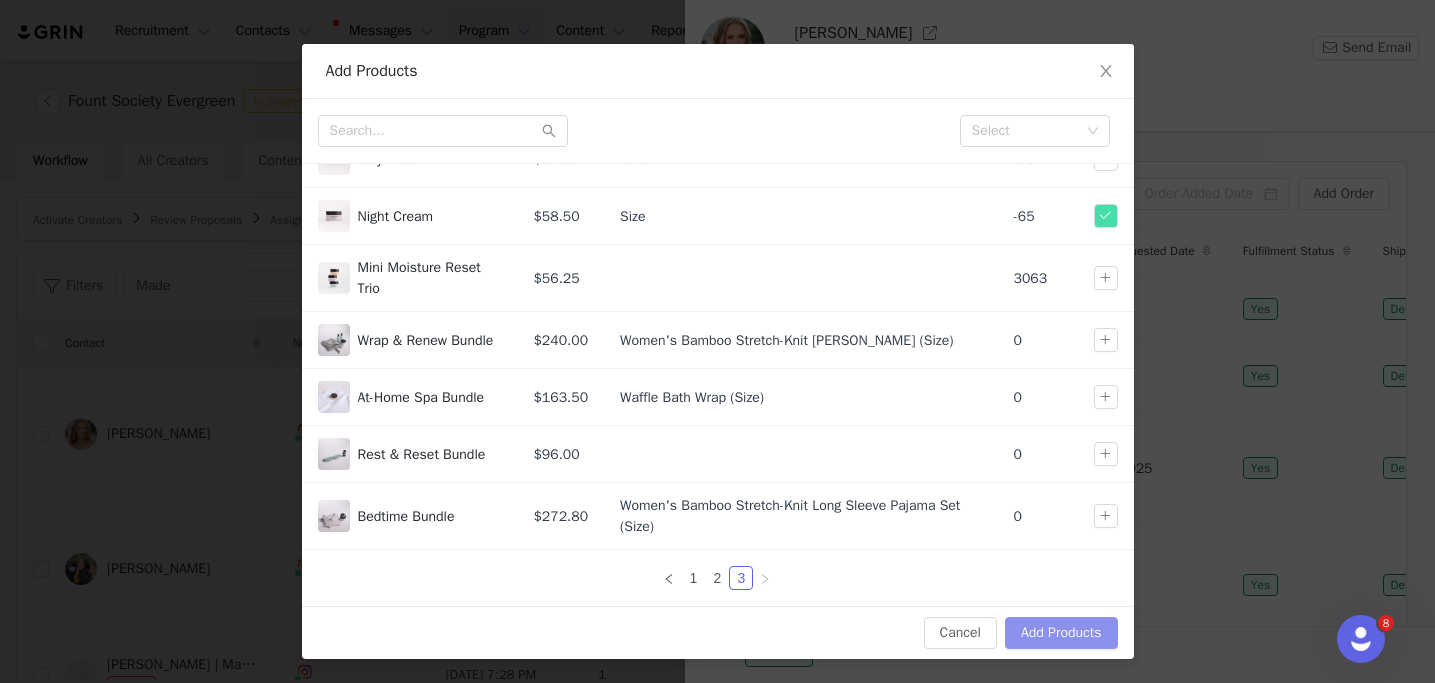 click on "Add Products" at bounding box center [1061, 633] 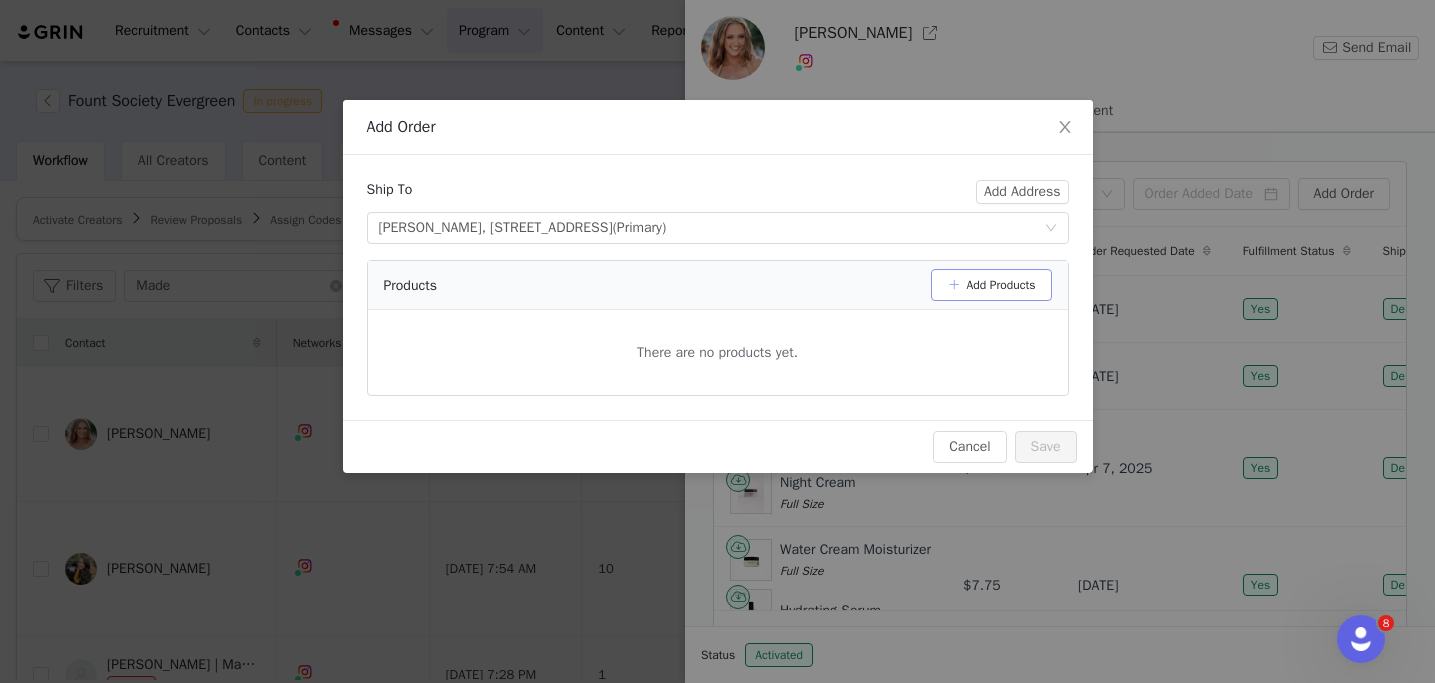 scroll, scrollTop: 0, scrollLeft: 0, axis: both 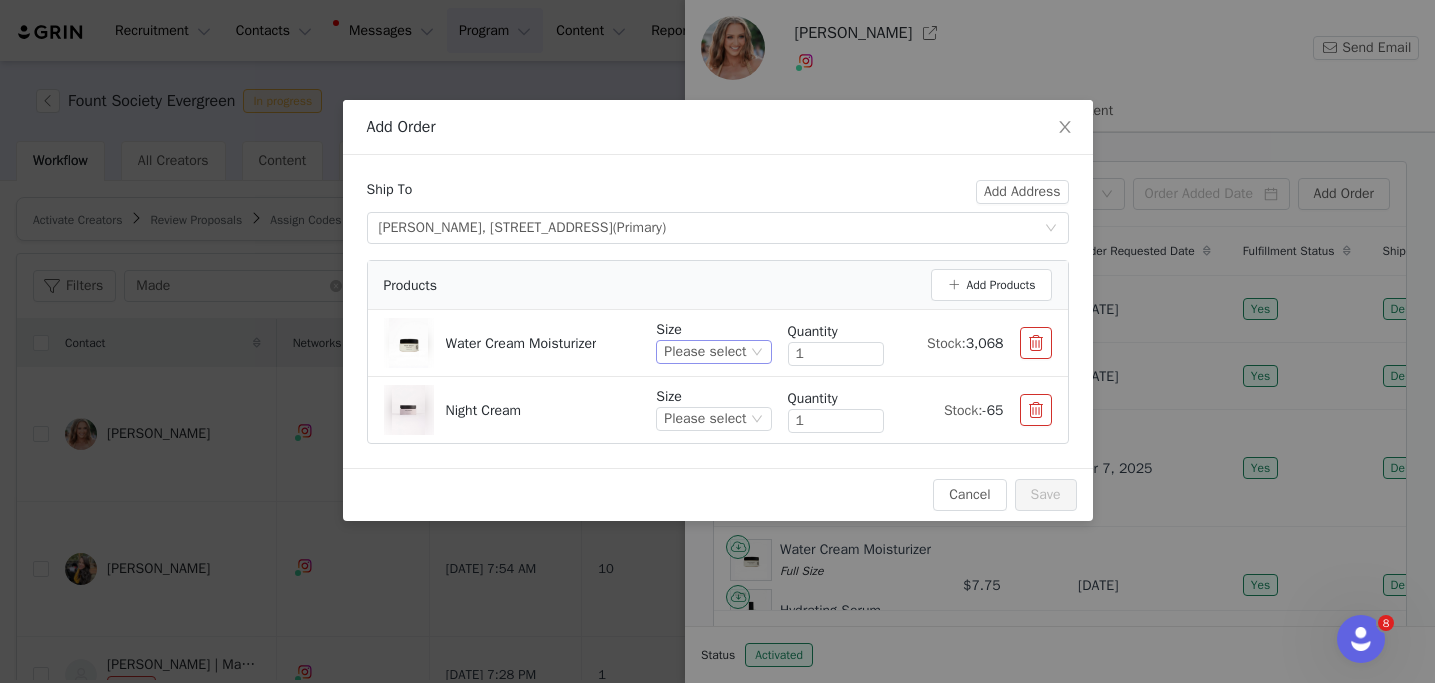 click on "Please select" at bounding box center (705, 352) 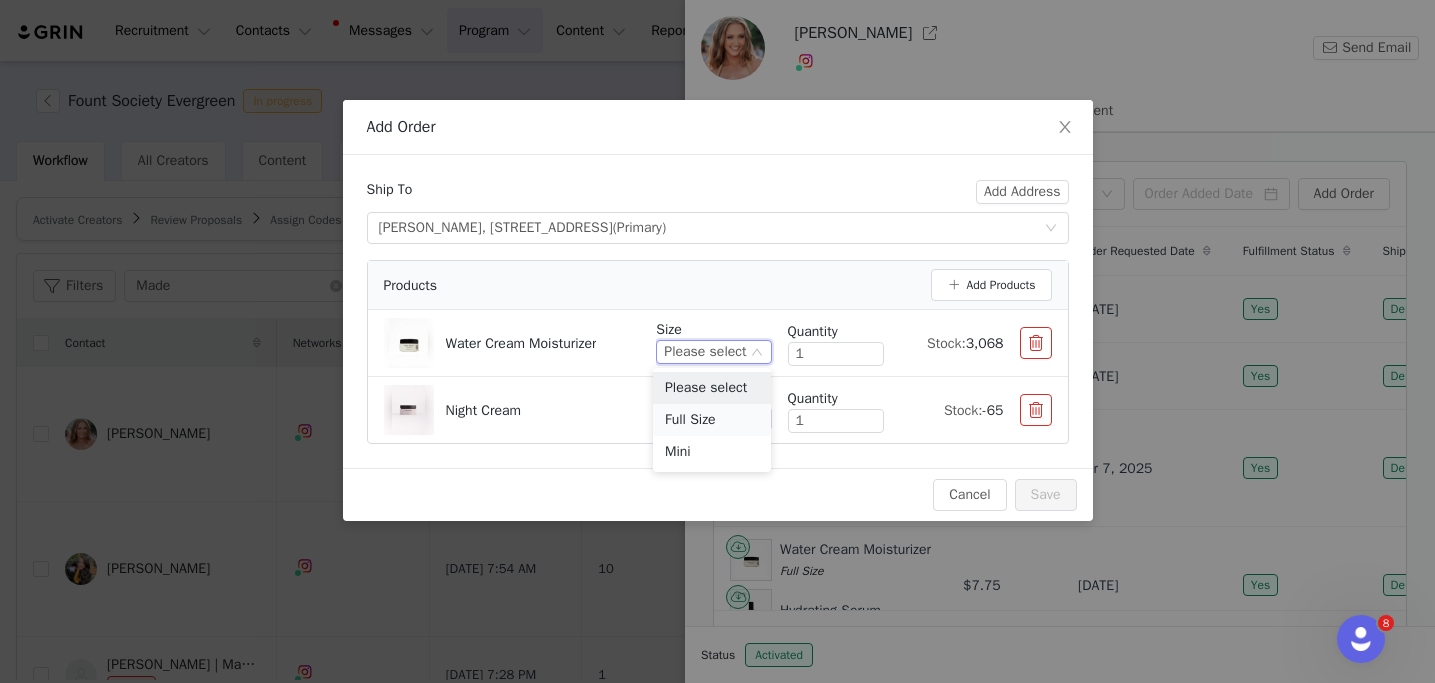 click on "Full Size" at bounding box center [712, 420] 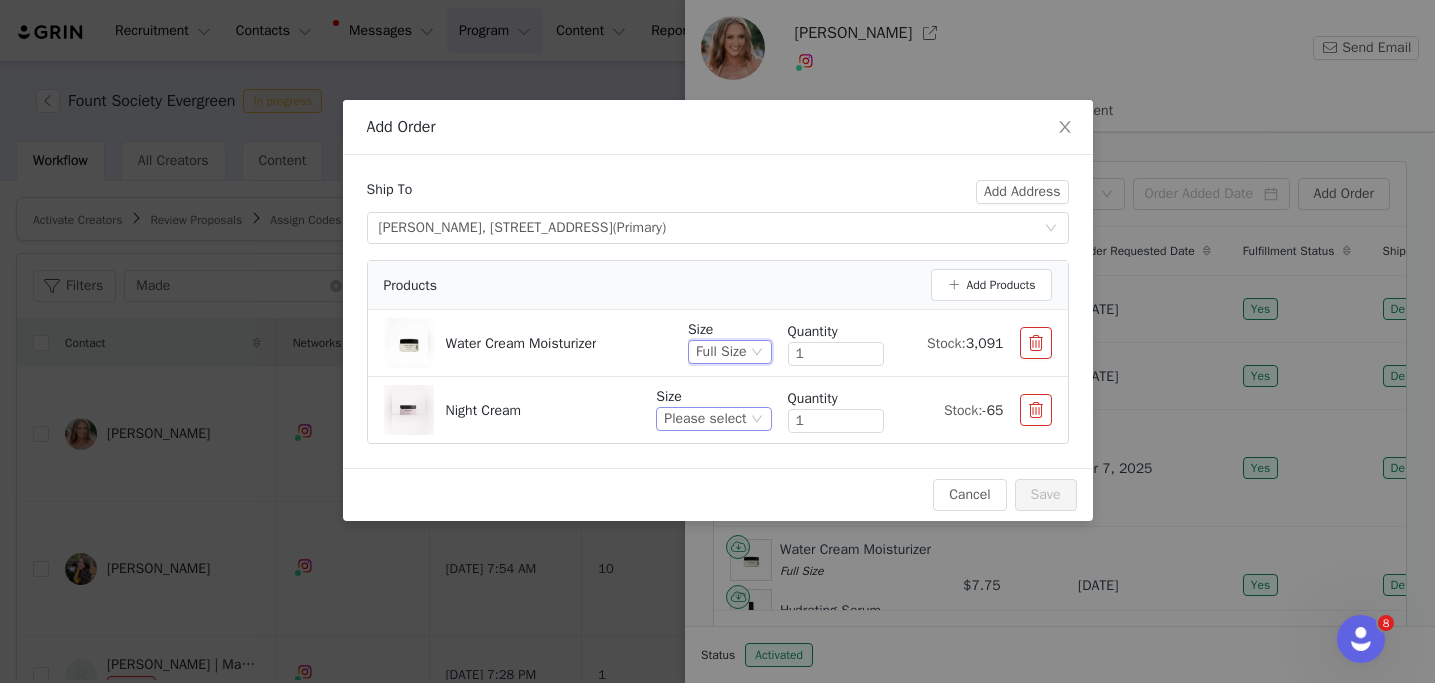 click on "Please select" at bounding box center [705, 419] 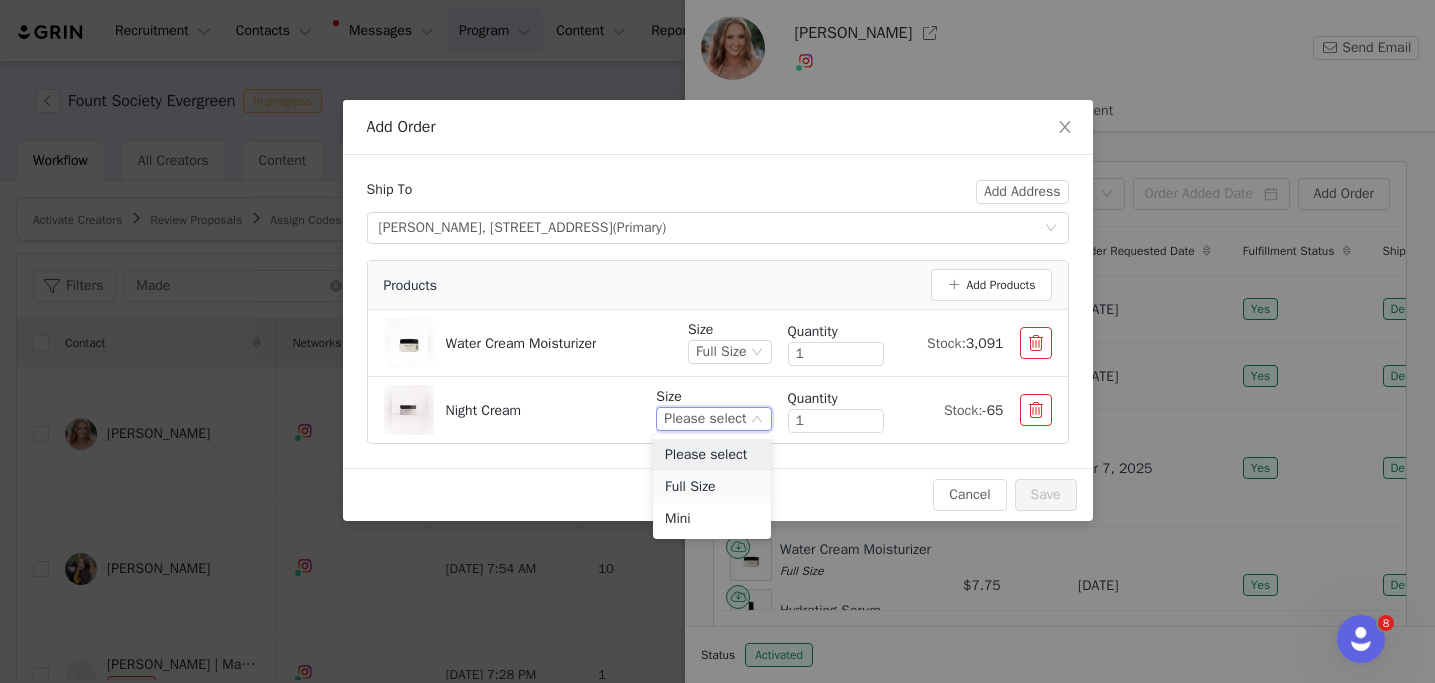 click on "Full Size" at bounding box center (712, 487) 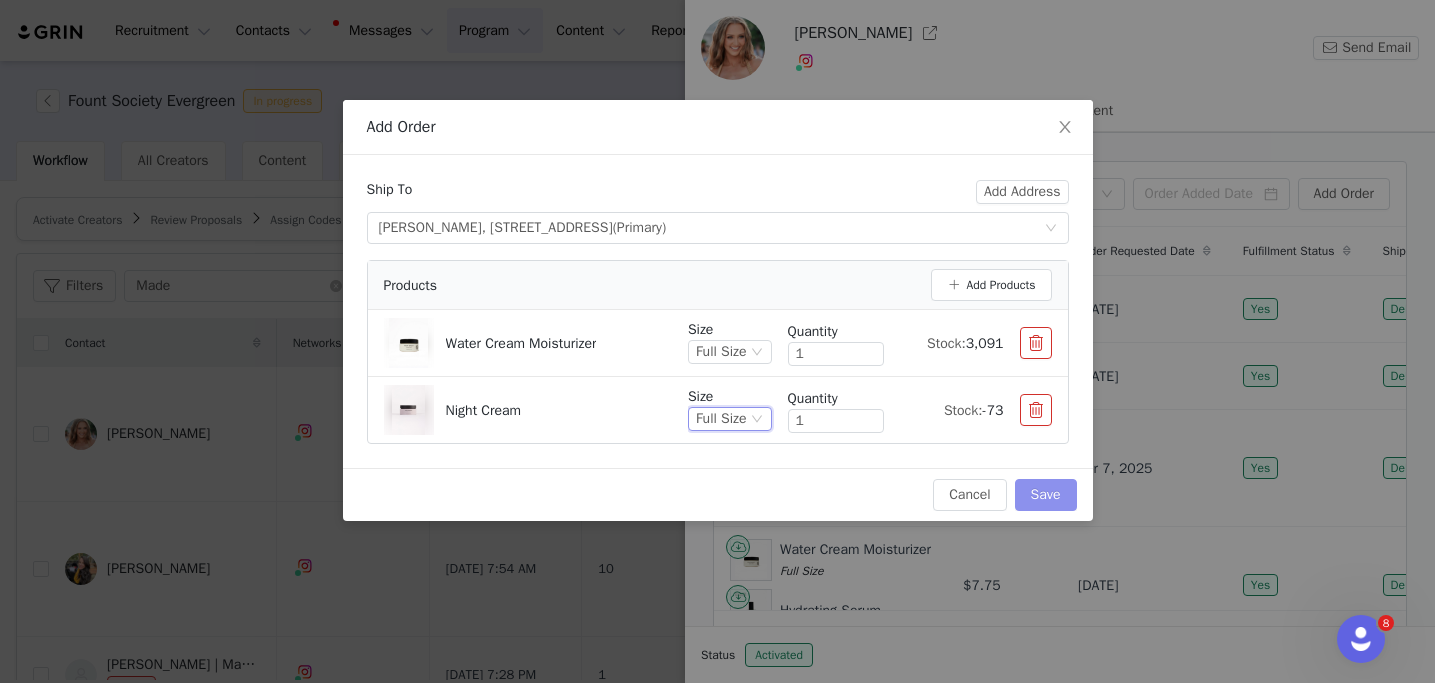 click on "Save" at bounding box center [1046, 495] 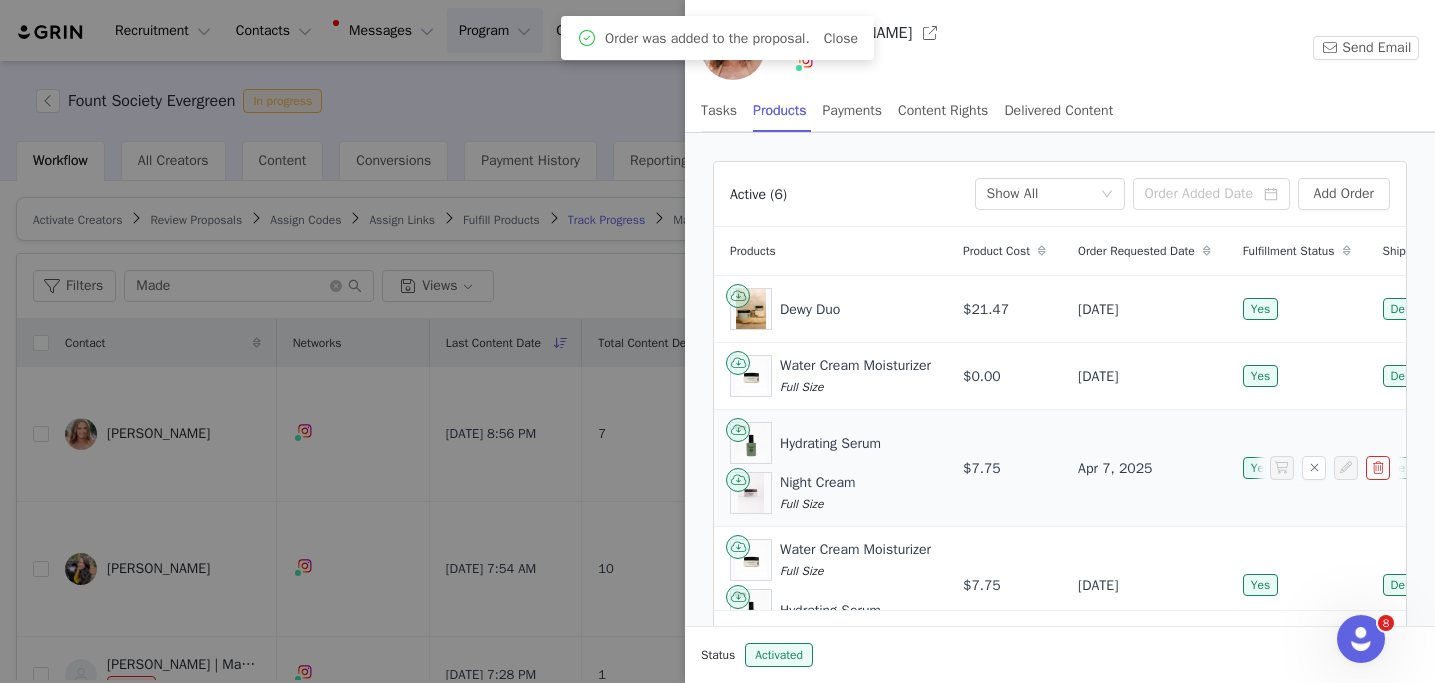 scroll, scrollTop: 267, scrollLeft: 0, axis: vertical 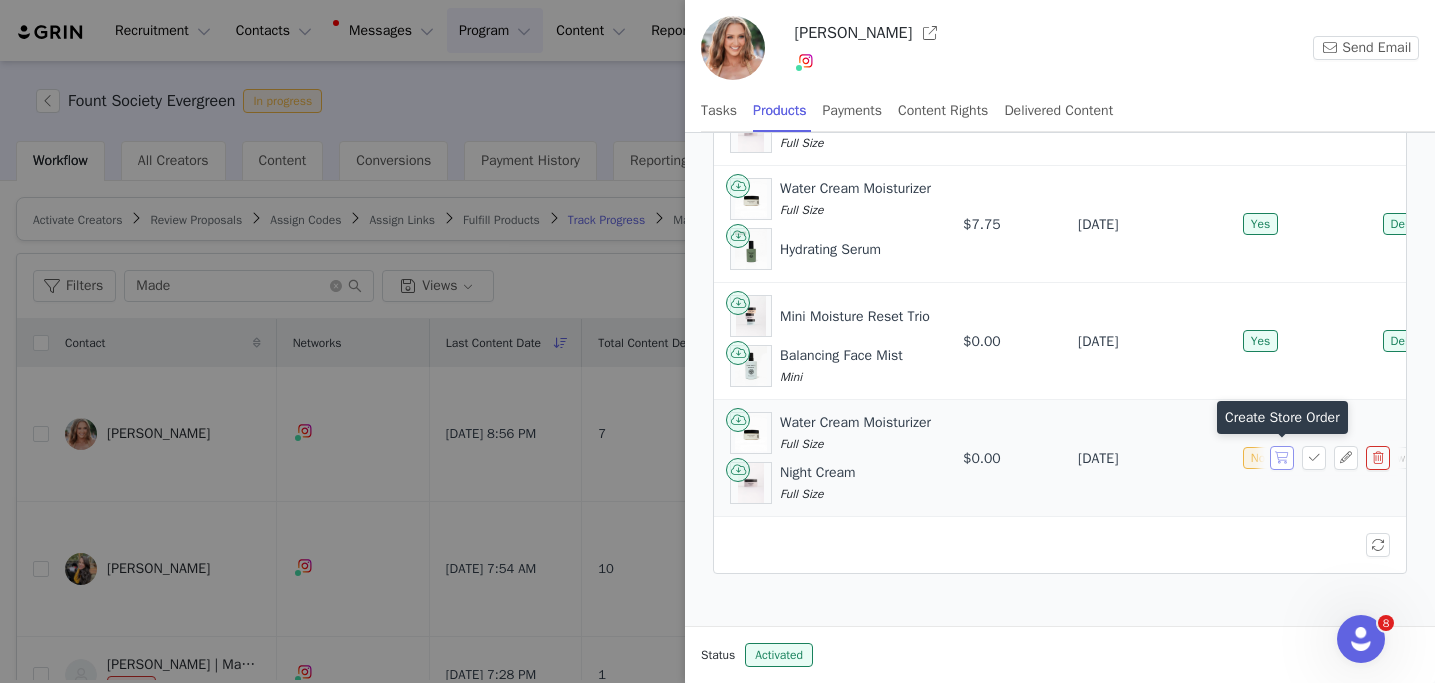 click at bounding box center [1282, 458] 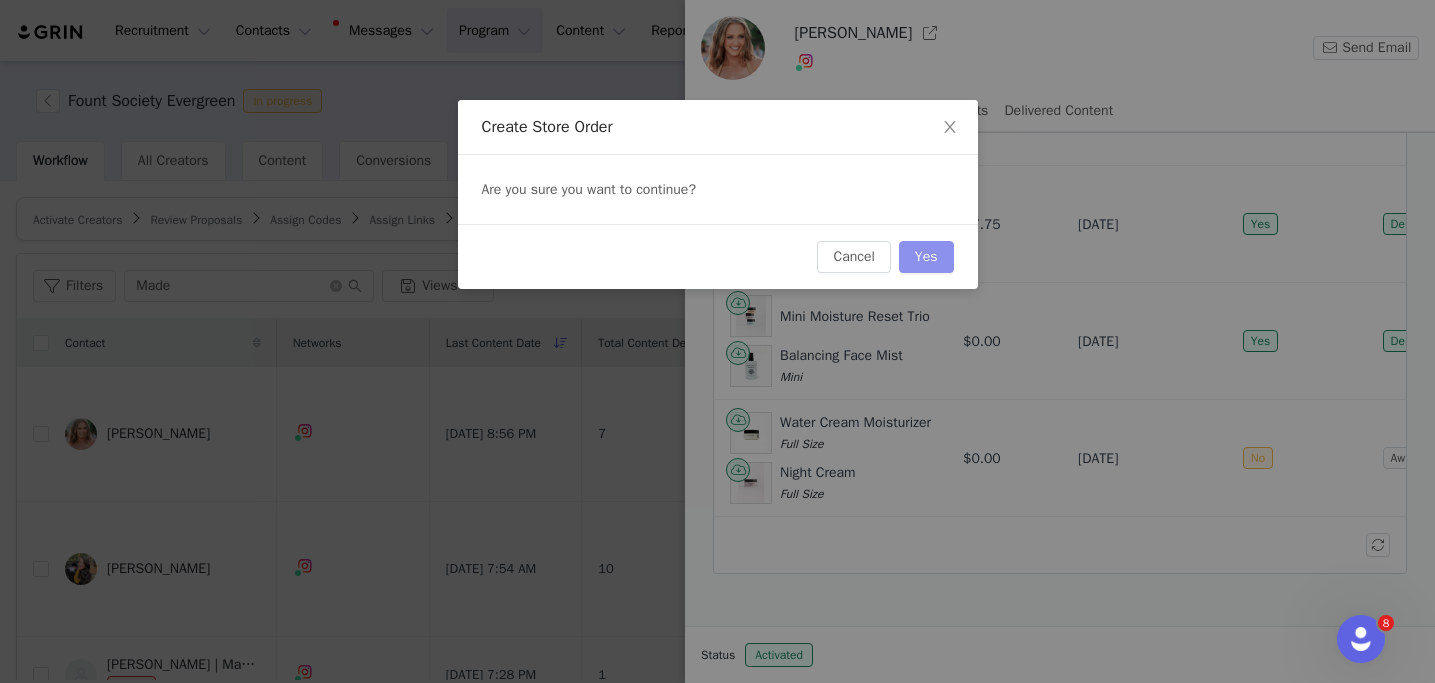 click on "Yes" at bounding box center (926, 257) 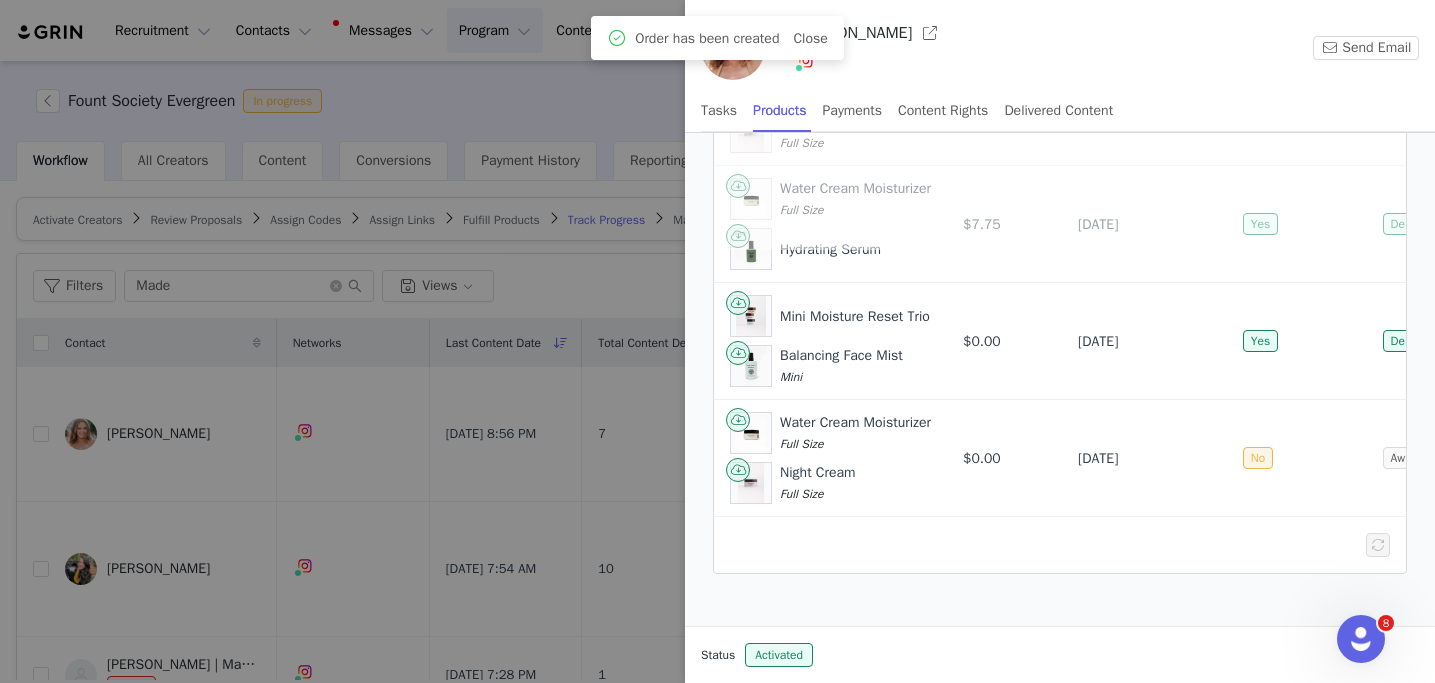 scroll, scrollTop: 0, scrollLeft: 0, axis: both 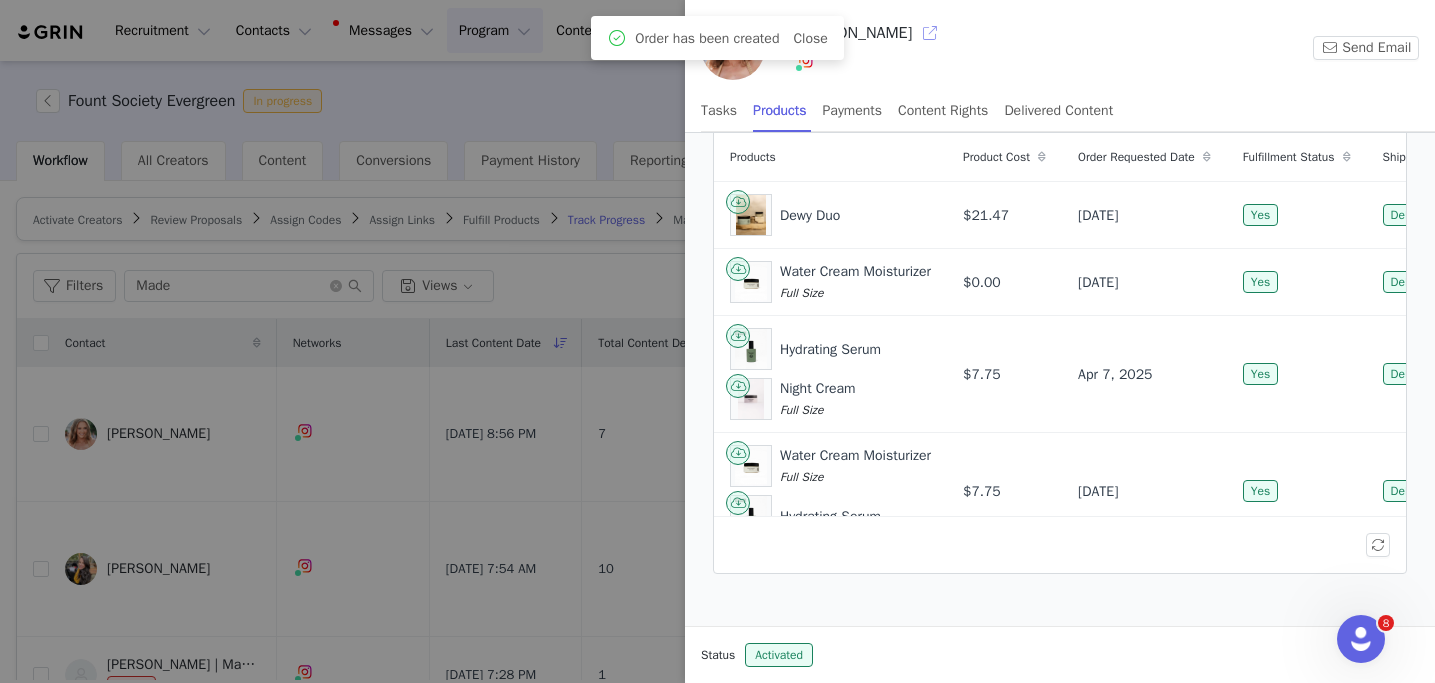 click at bounding box center (930, 33) 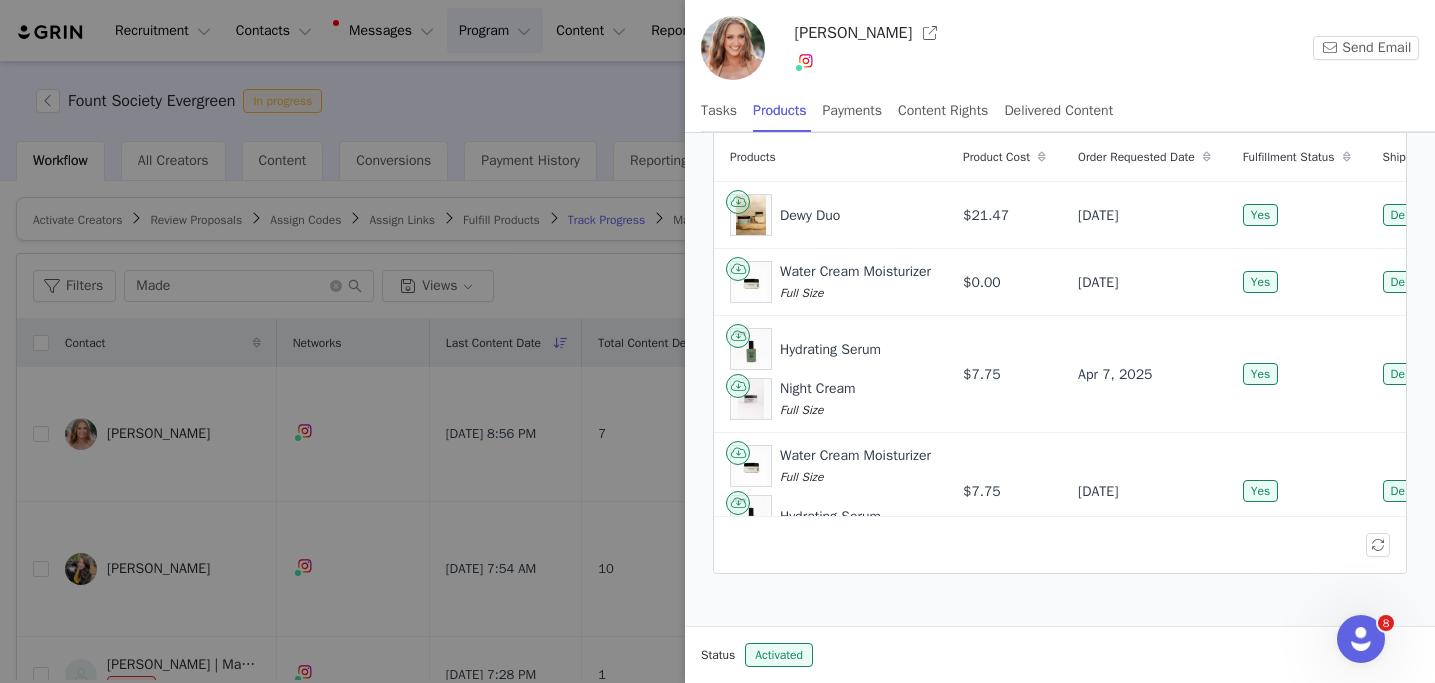 click at bounding box center (717, 341) 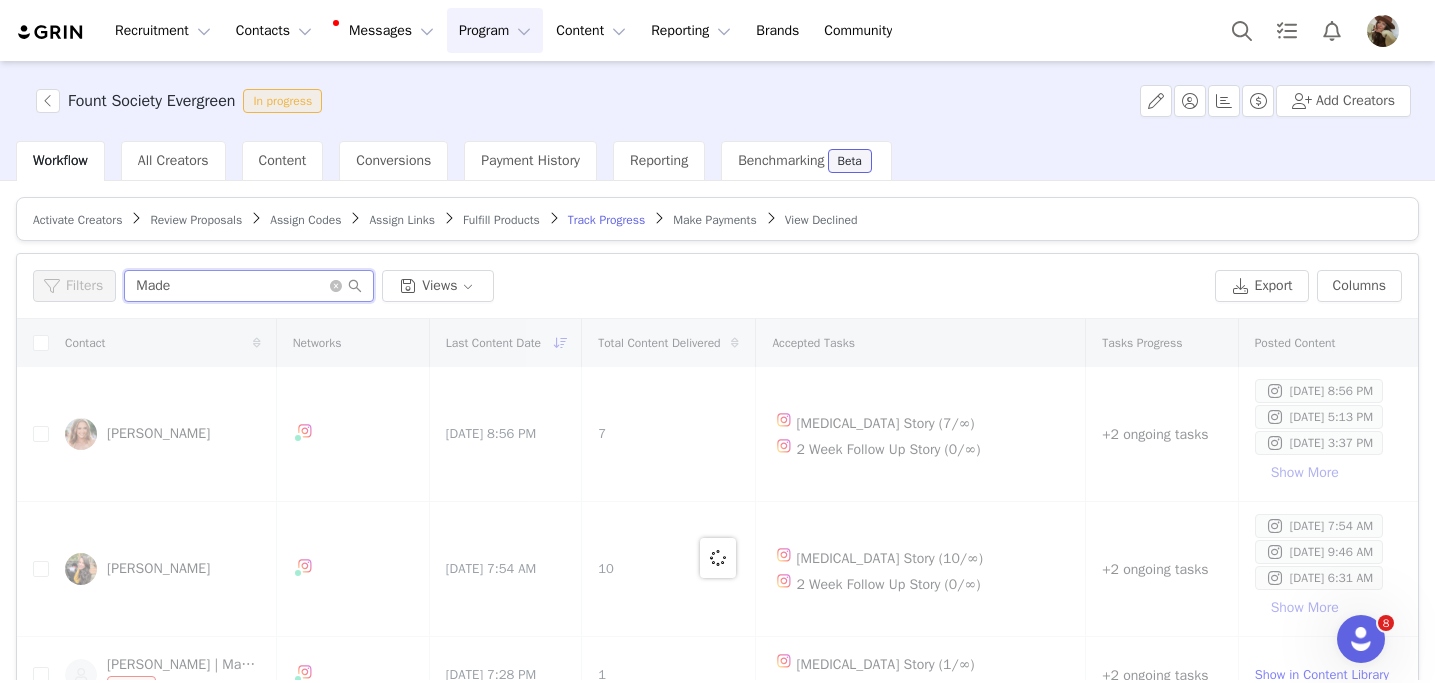click on "Fount Society Evergreen In progress     Add Creators Workflow All Creators Content Conversions Payment History Reporting Benchmarking Beta Activate Creators Review Proposals Assign Codes Assign Links Fulfill Products Track Progress Make Payments View Declined  Filters   Filter Logic  And Or  Activated Date   ~   Content Date   ~   Content Progress  Select  Contact Tag  Select    Relationship Stage  Select  Archived  Select  Advanced Filters   + Add Field  Apply Filters Clear All Filters Made Views     Export     Columns  Contact   Networks   Last Content Date   Total Content Delivered   Accepted Tasks   Tasks Progress   Posted Content   Madeline Adams   Jun 23, 2025 8:56 PM 7 Skin Care Story (7/∞) 2 Week Follow Up Story (0/∞) +2 ongoing tasks  Jun 23, 2025 8:56 PM       May 9, 2025 5:13 PM       Apr 20, 2025 3:37 PM      Show More  Madeleine Novich   May 8, 2025 7:54 AM 10 Skin Care Story (10/∞) 2 Week Follow Up Story (0/∞) +2 ongoing tasks  May 8, 2025 7:54 AM       Mar 9, 2025 9:46 AM          1 4" at bounding box center [717, 370] 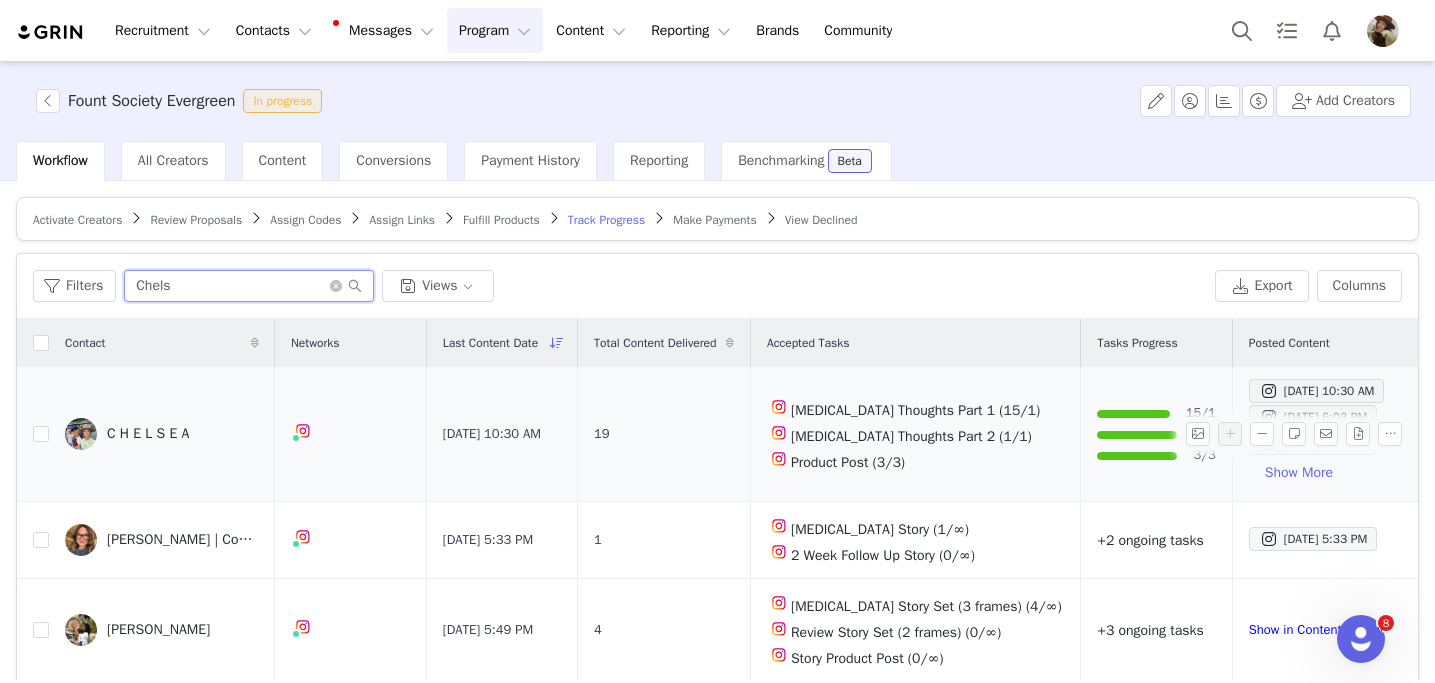 type on "Chels" 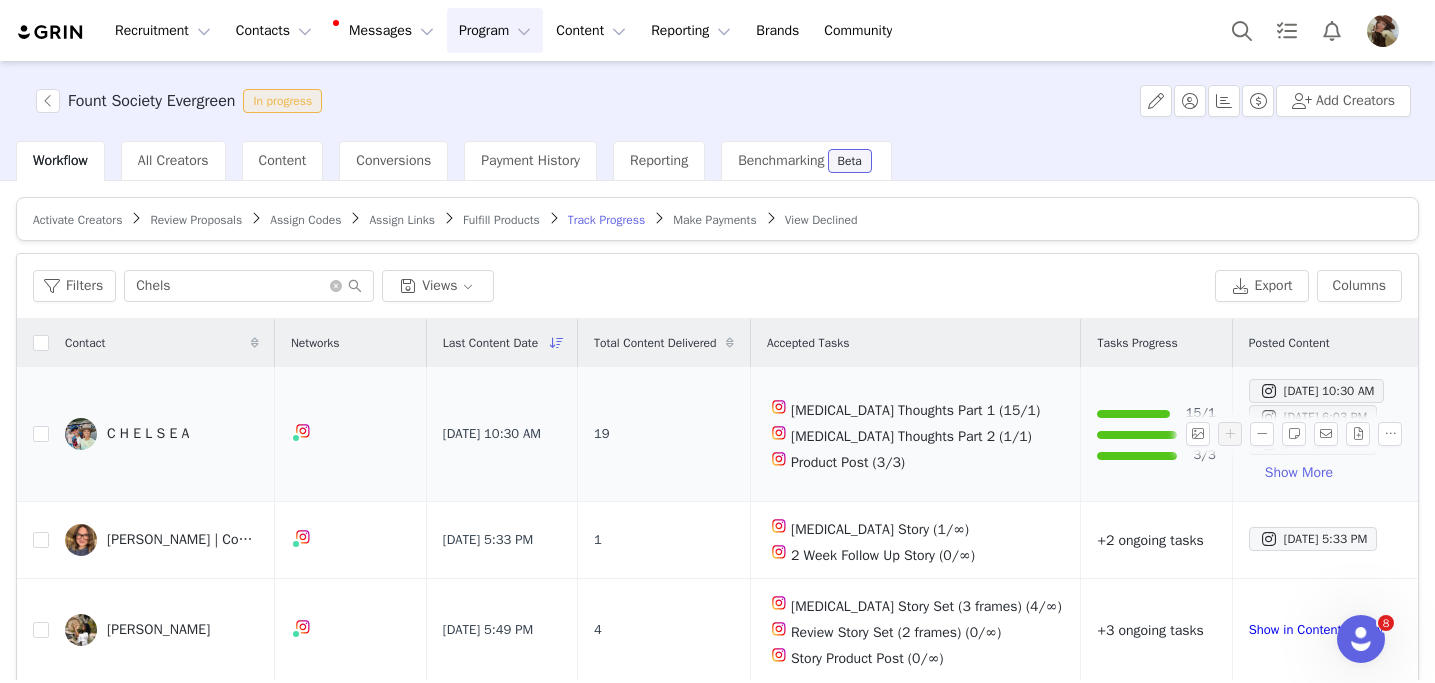 click at bounding box center (81, 434) 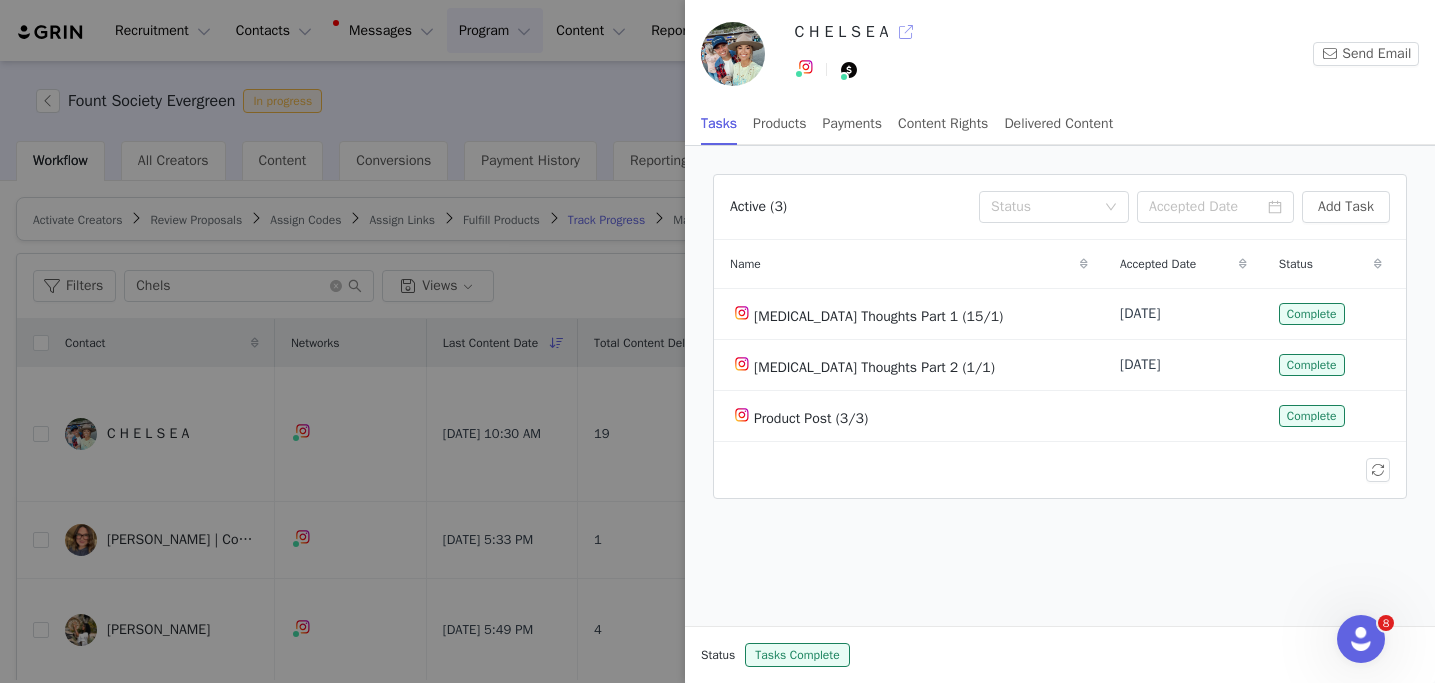 click at bounding box center (906, 32) 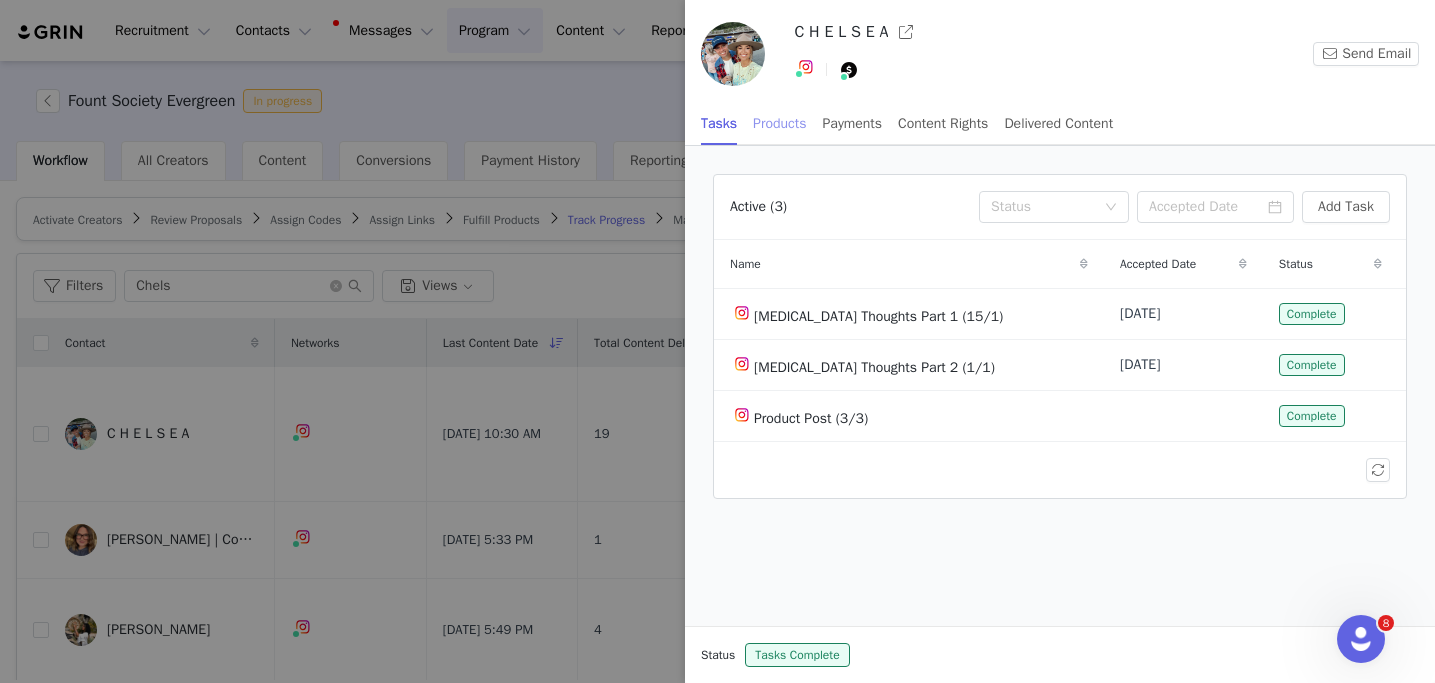 click on "Products" at bounding box center [779, 123] 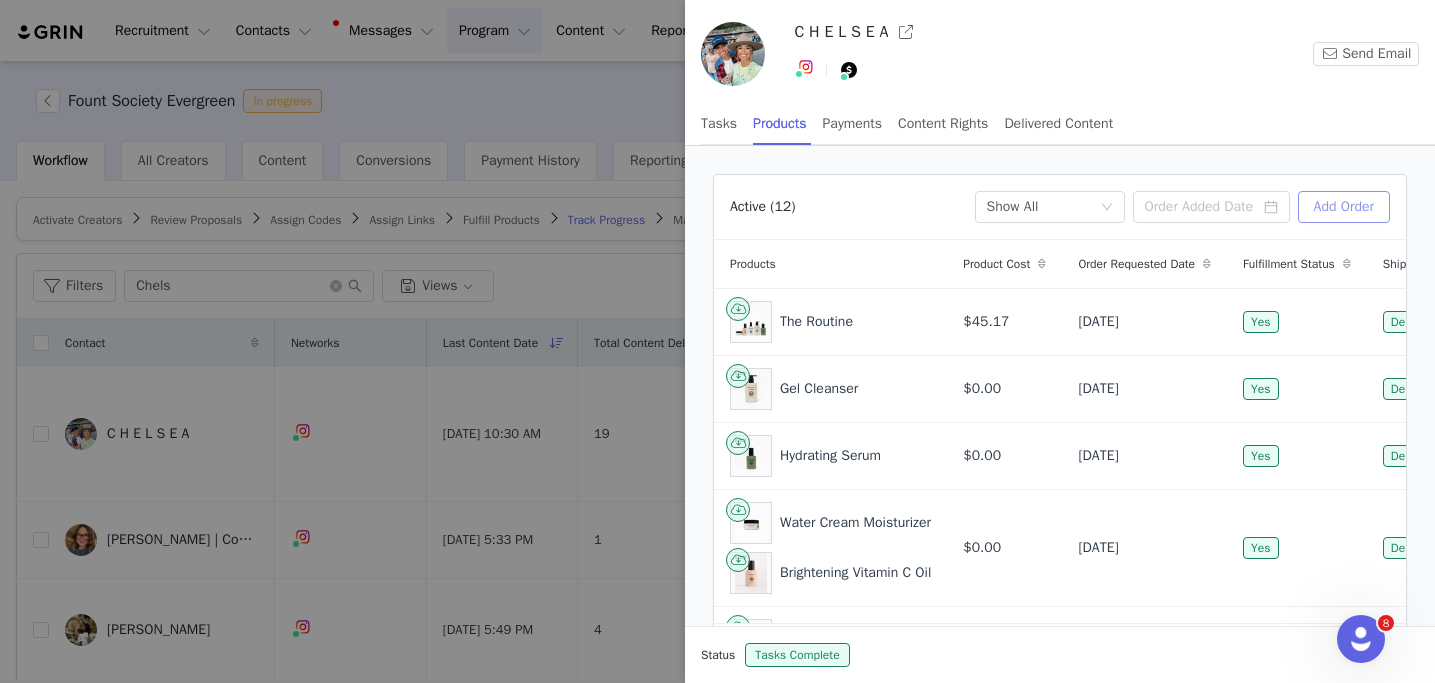 click on "Add Order" at bounding box center (1344, 207) 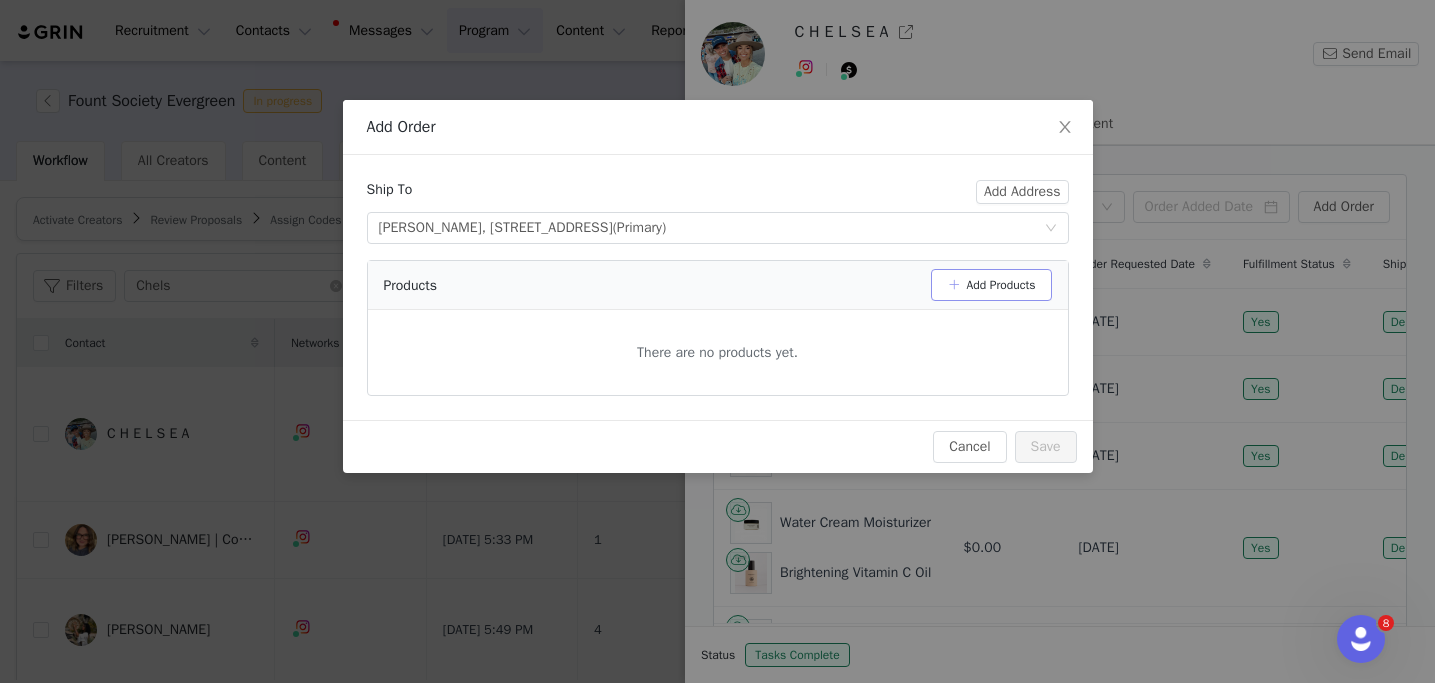 click on "Add Products" at bounding box center [991, 285] 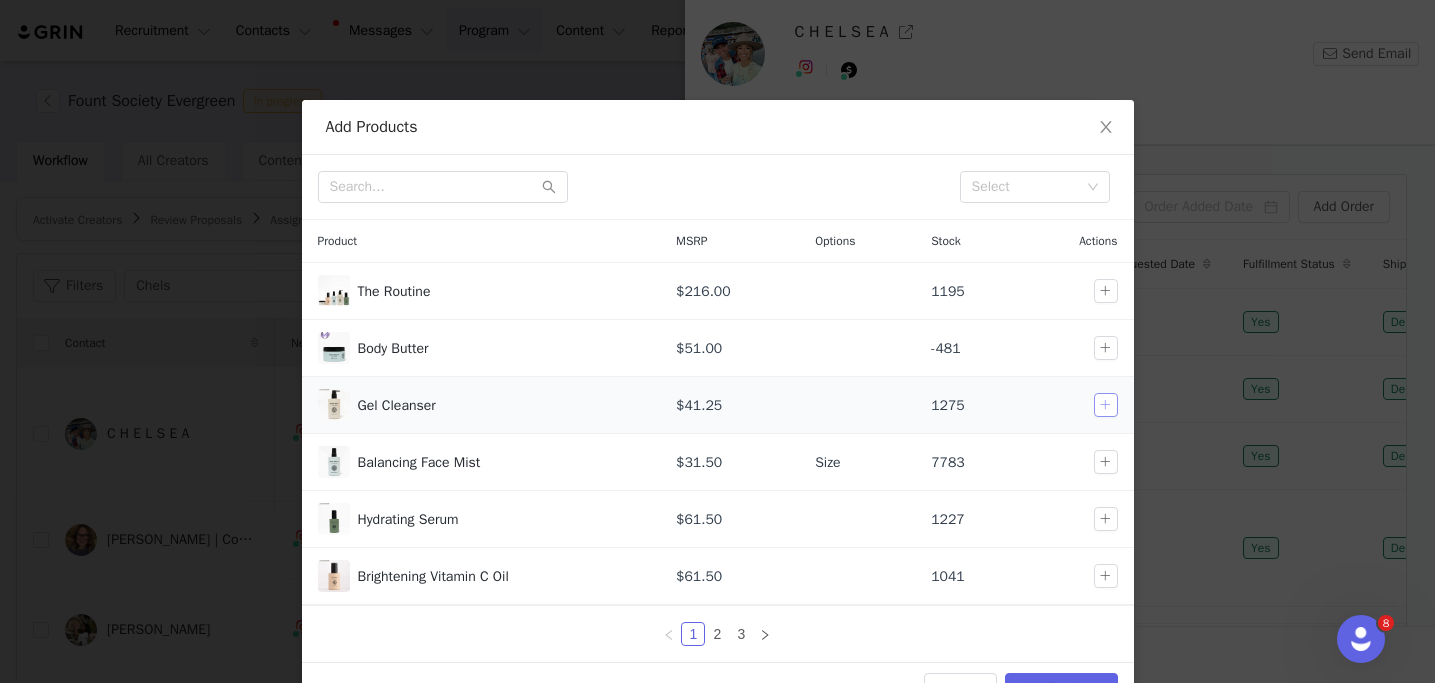 click at bounding box center [1106, 405] 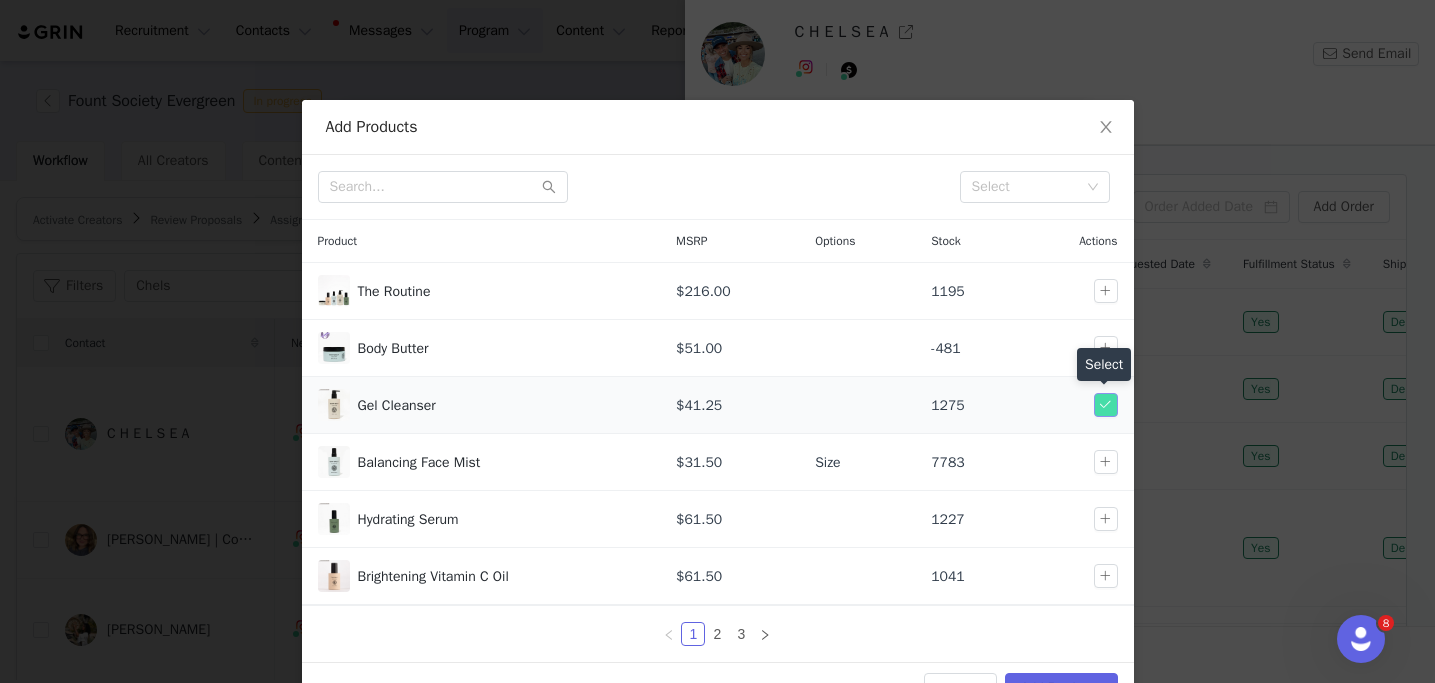 click at bounding box center (1106, 405) 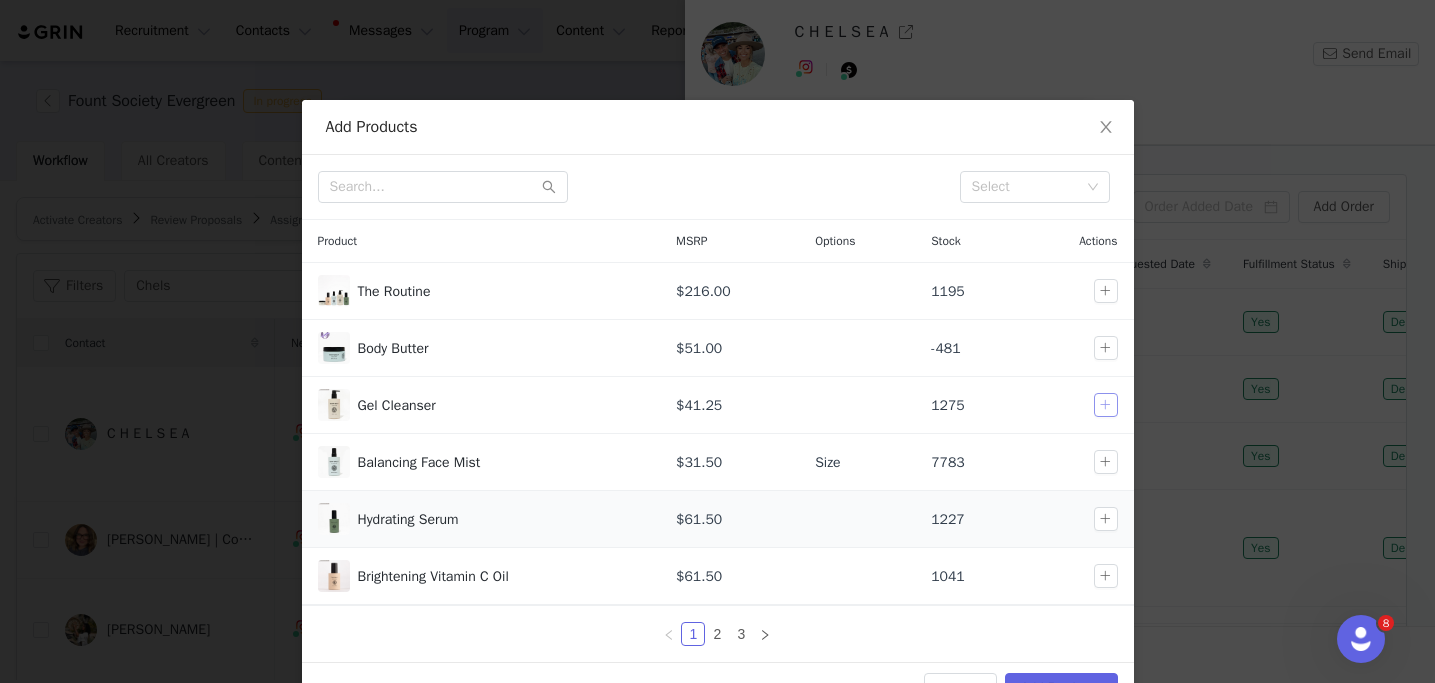 scroll, scrollTop: 80, scrollLeft: 0, axis: vertical 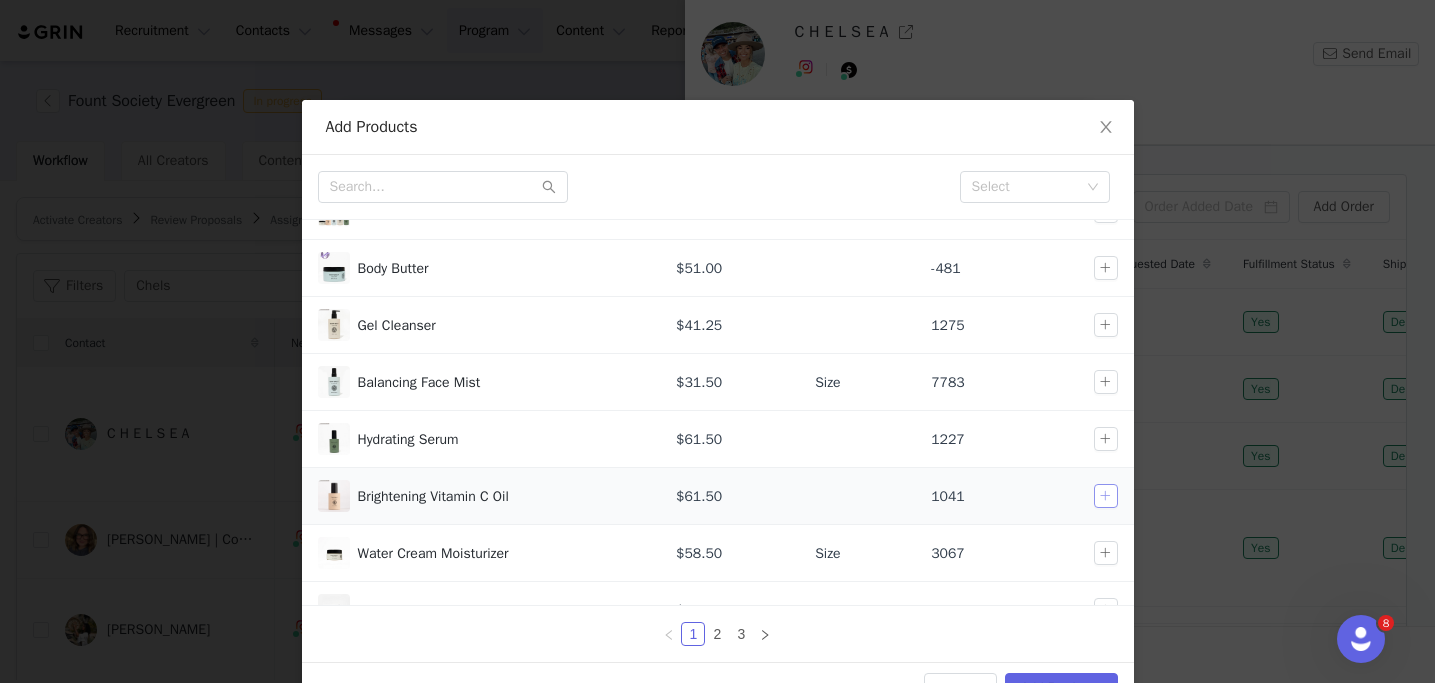 click at bounding box center (1106, 496) 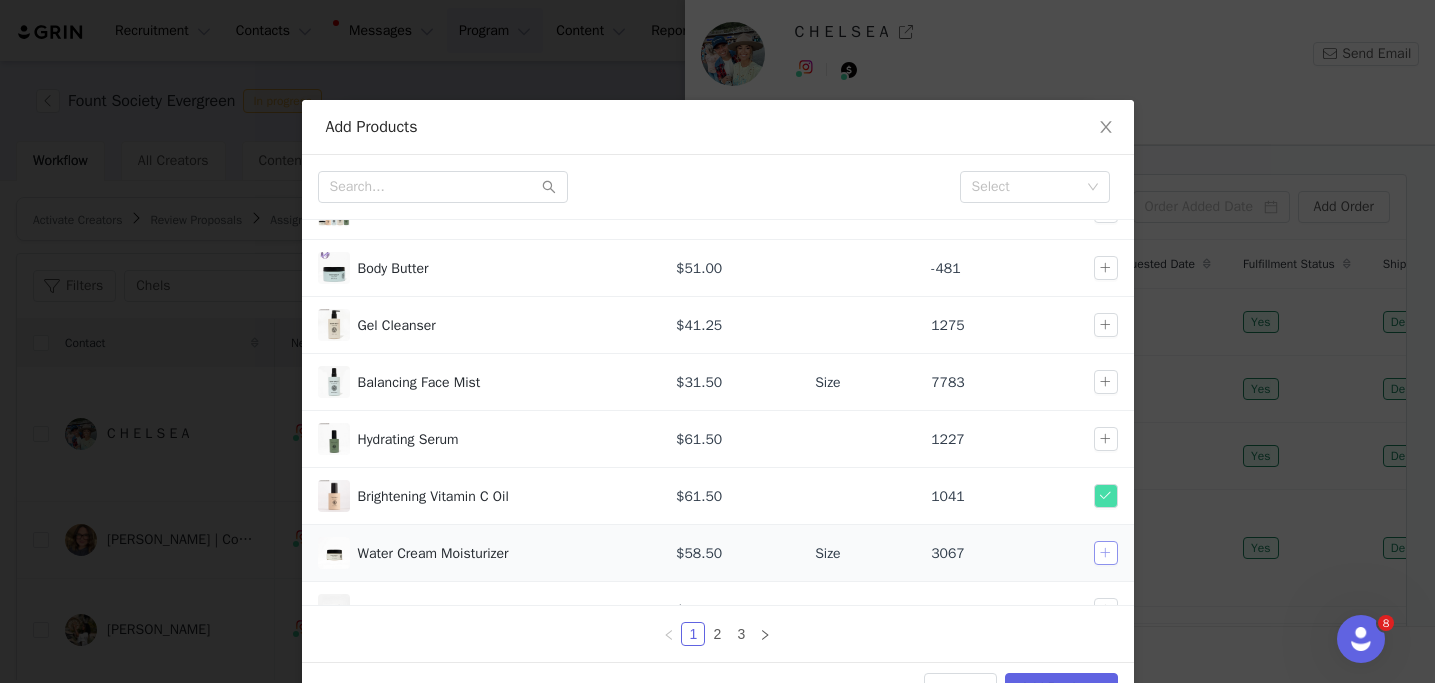 click at bounding box center (1106, 553) 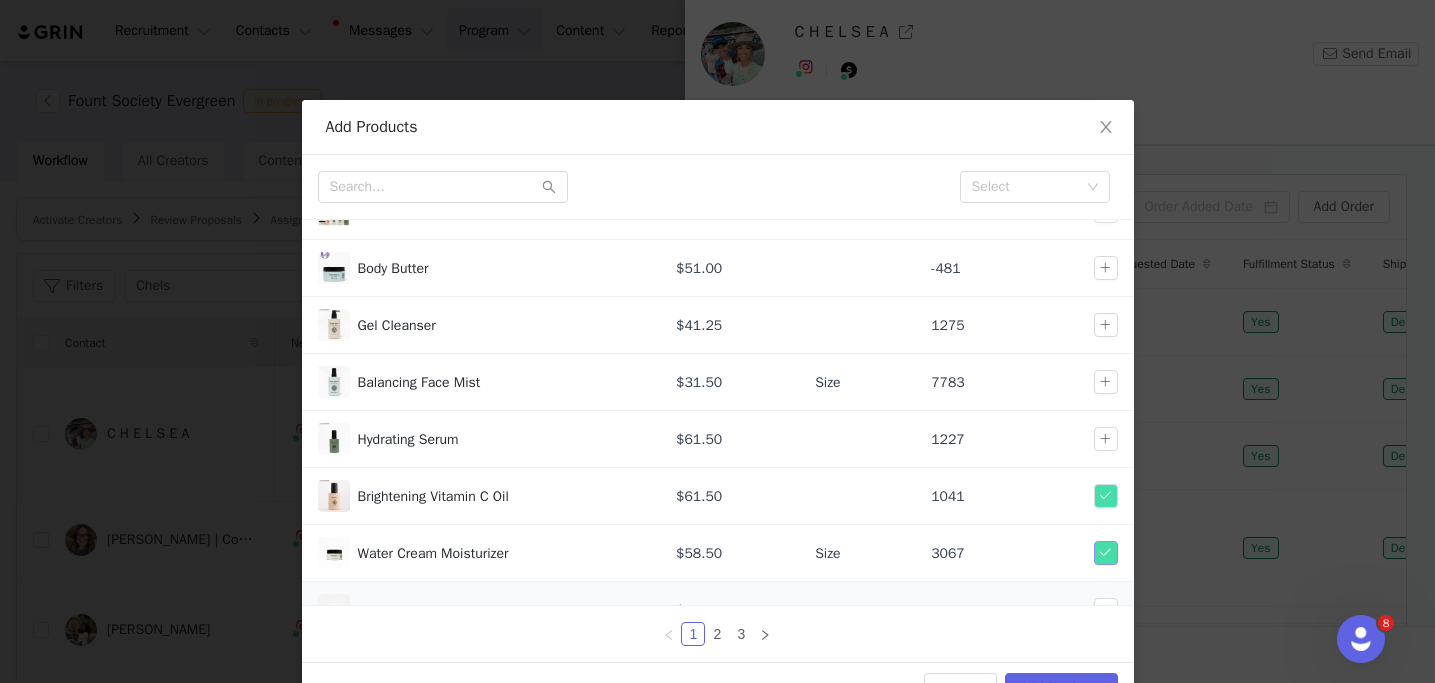 scroll, scrollTop: 227, scrollLeft: 0, axis: vertical 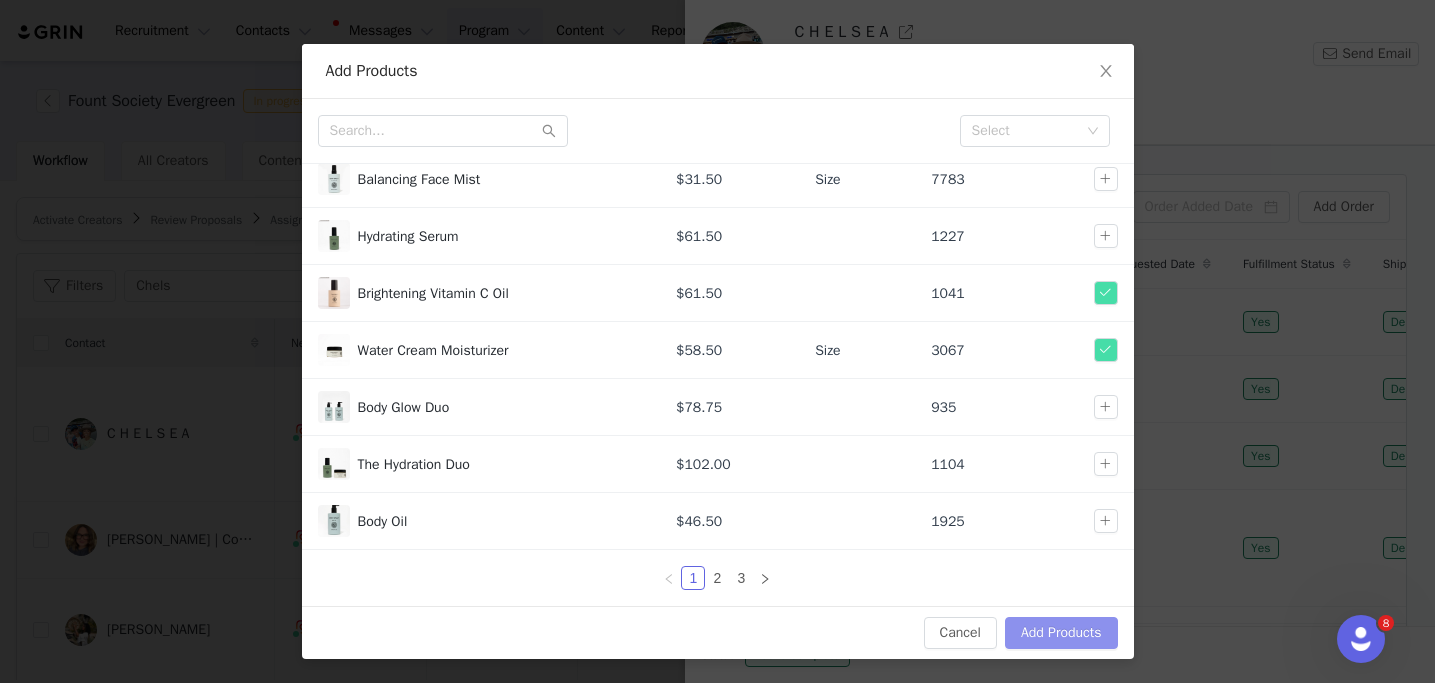 click on "Add Products" at bounding box center (1061, 633) 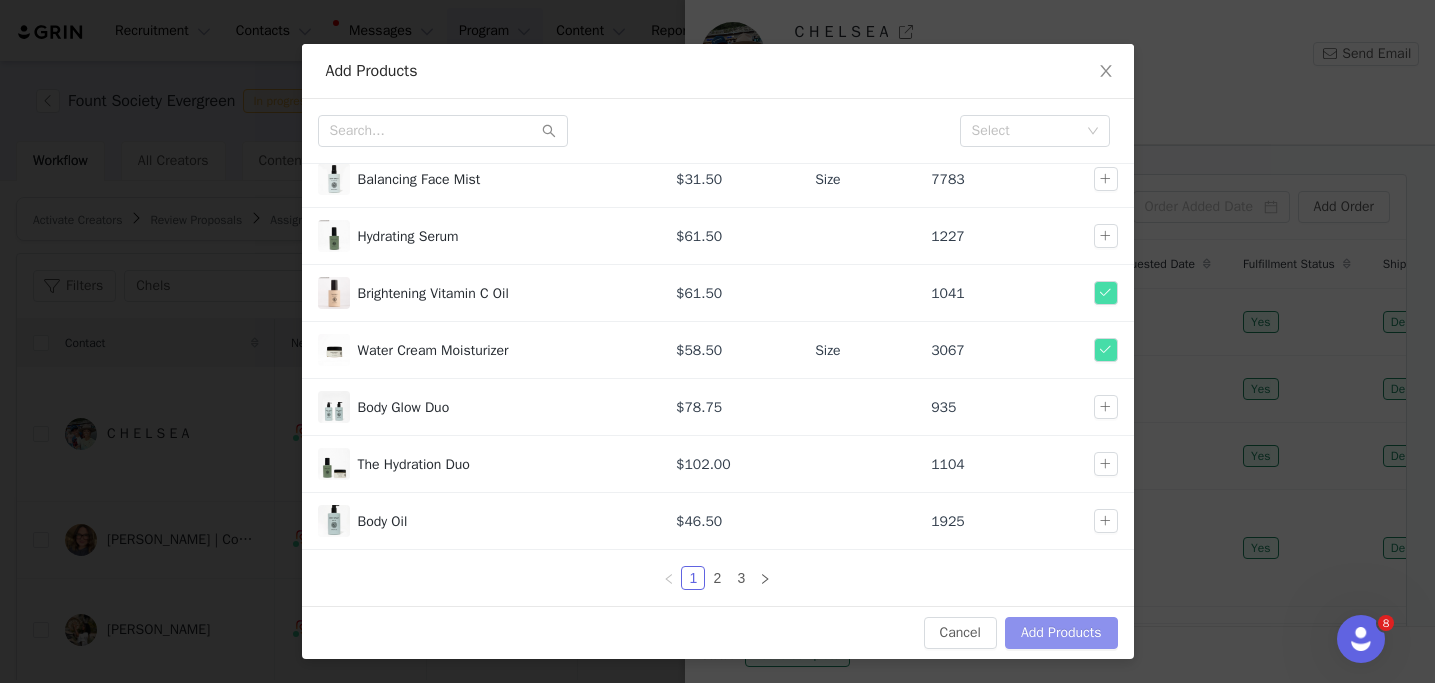 scroll, scrollTop: 0, scrollLeft: 0, axis: both 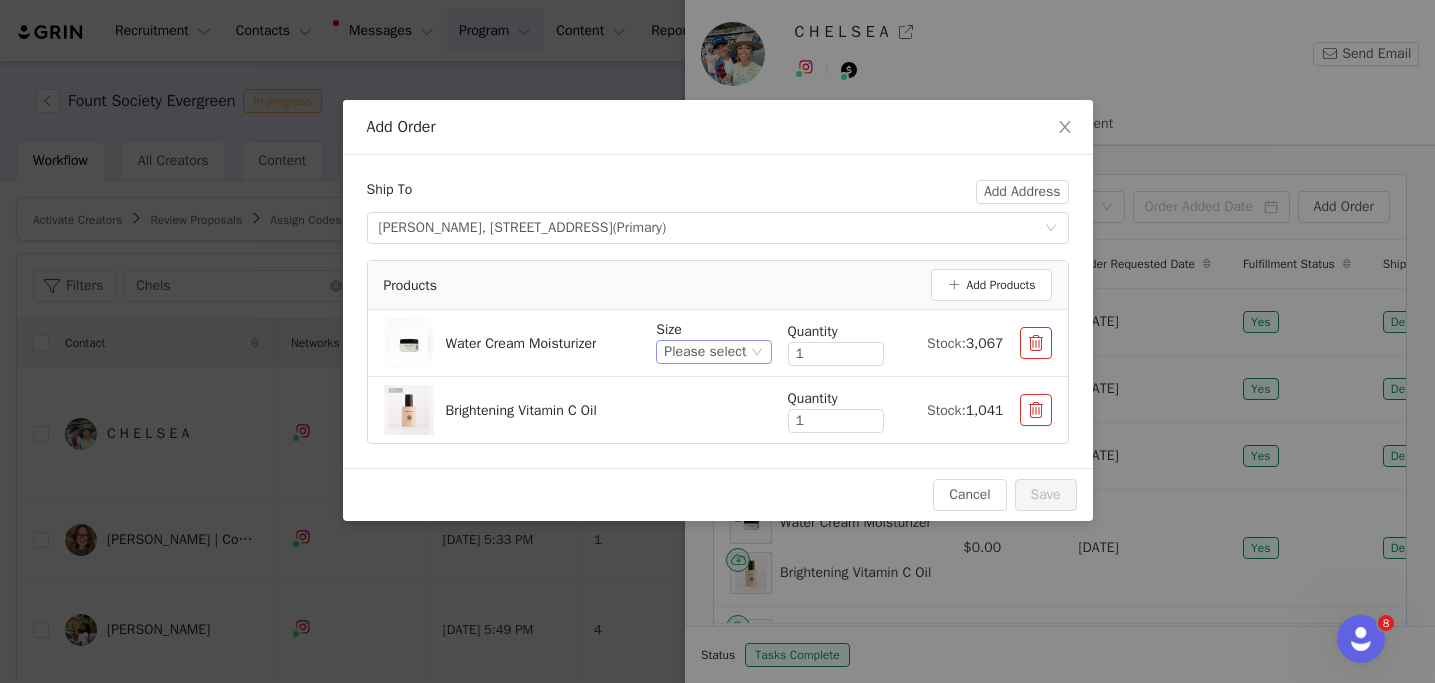 click on "Please select" at bounding box center [705, 352] 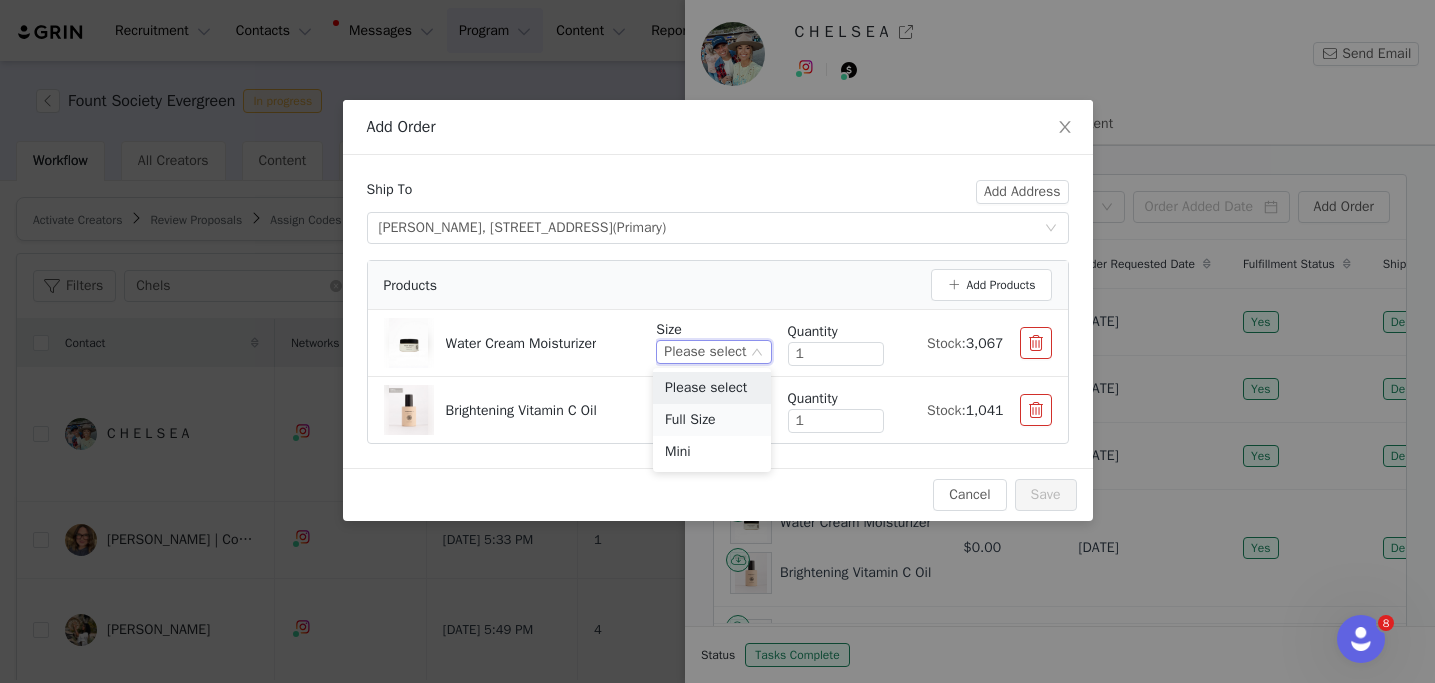 click on "Full Size" at bounding box center [712, 420] 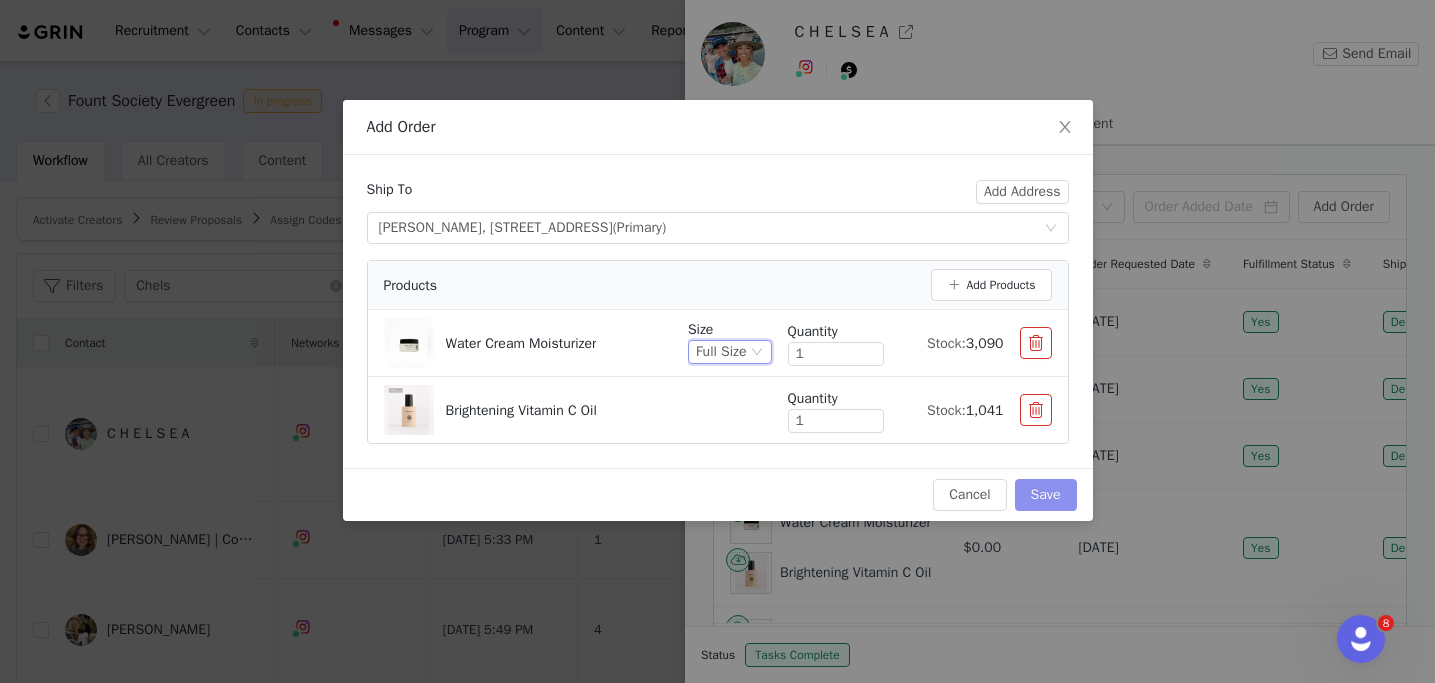 click on "Save" at bounding box center (1046, 495) 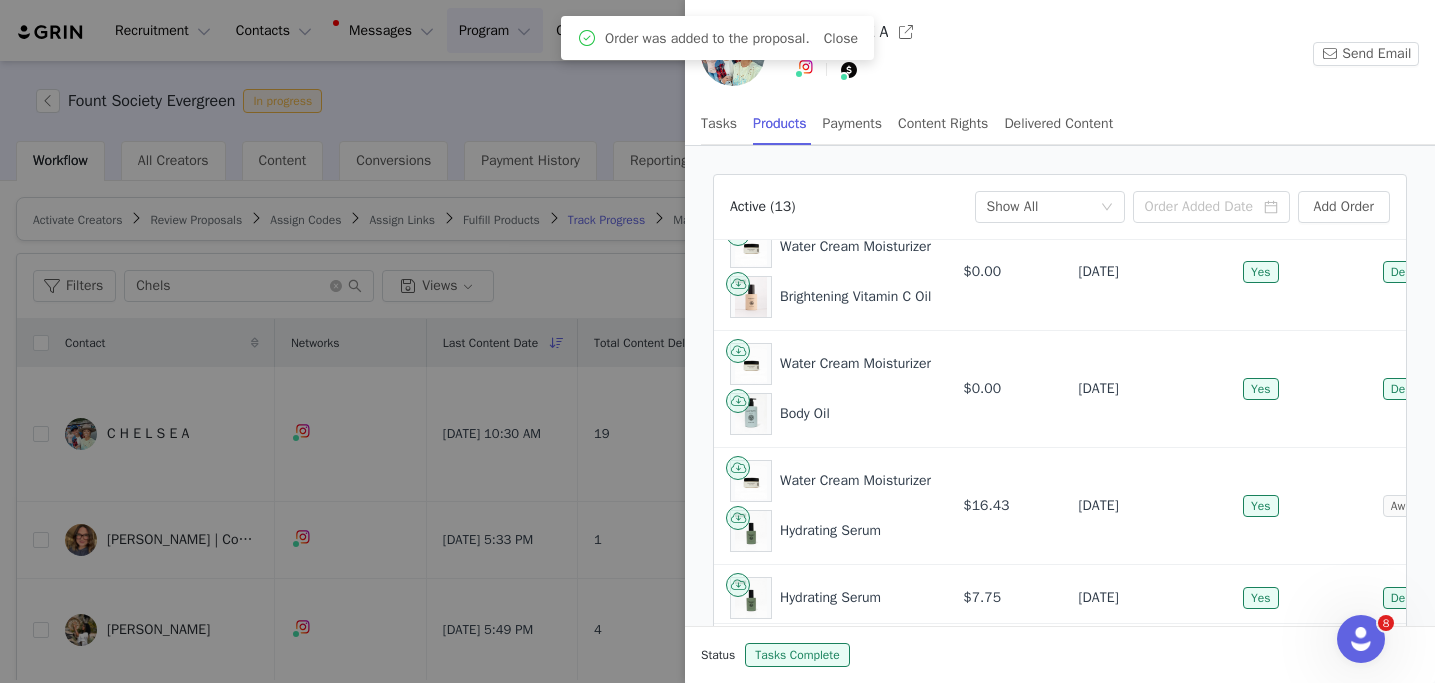 scroll, scrollTop: 585, scrollLeft: 0, axis: vertical 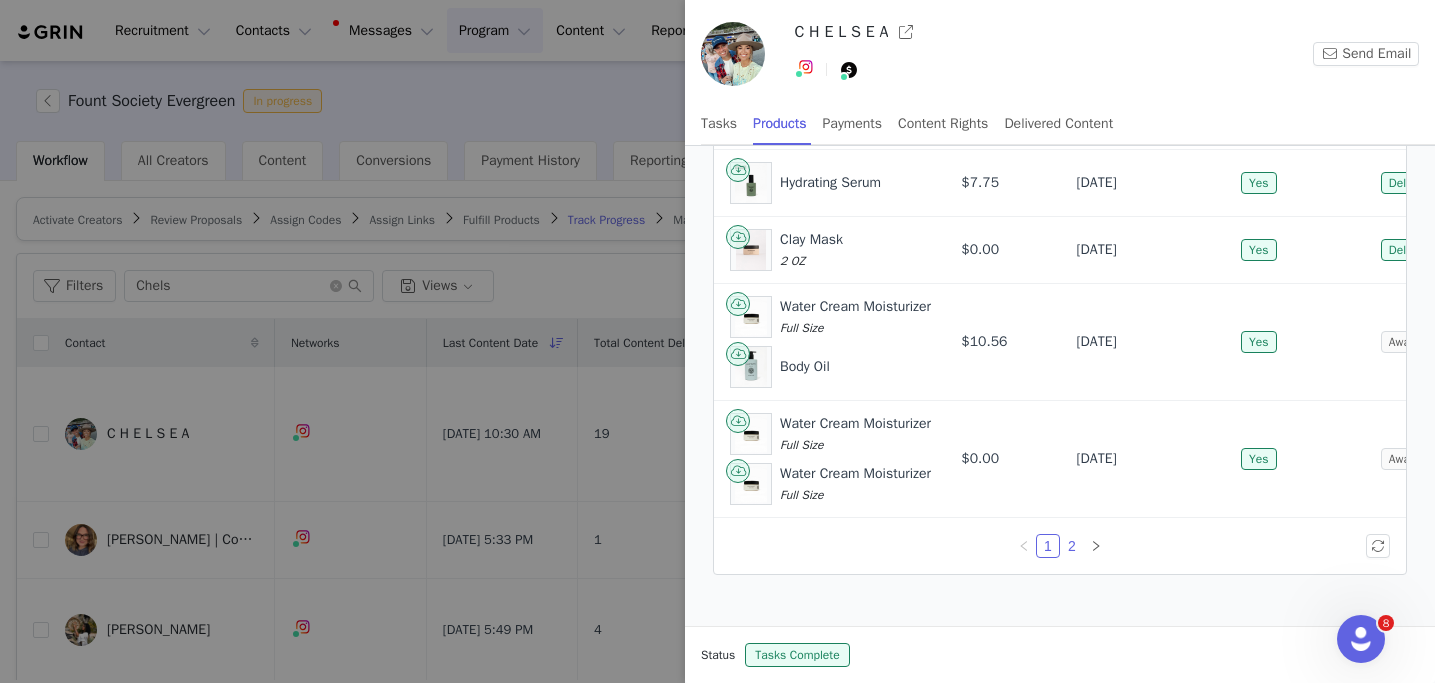 click on "2" at bounding box center [1072, 546] 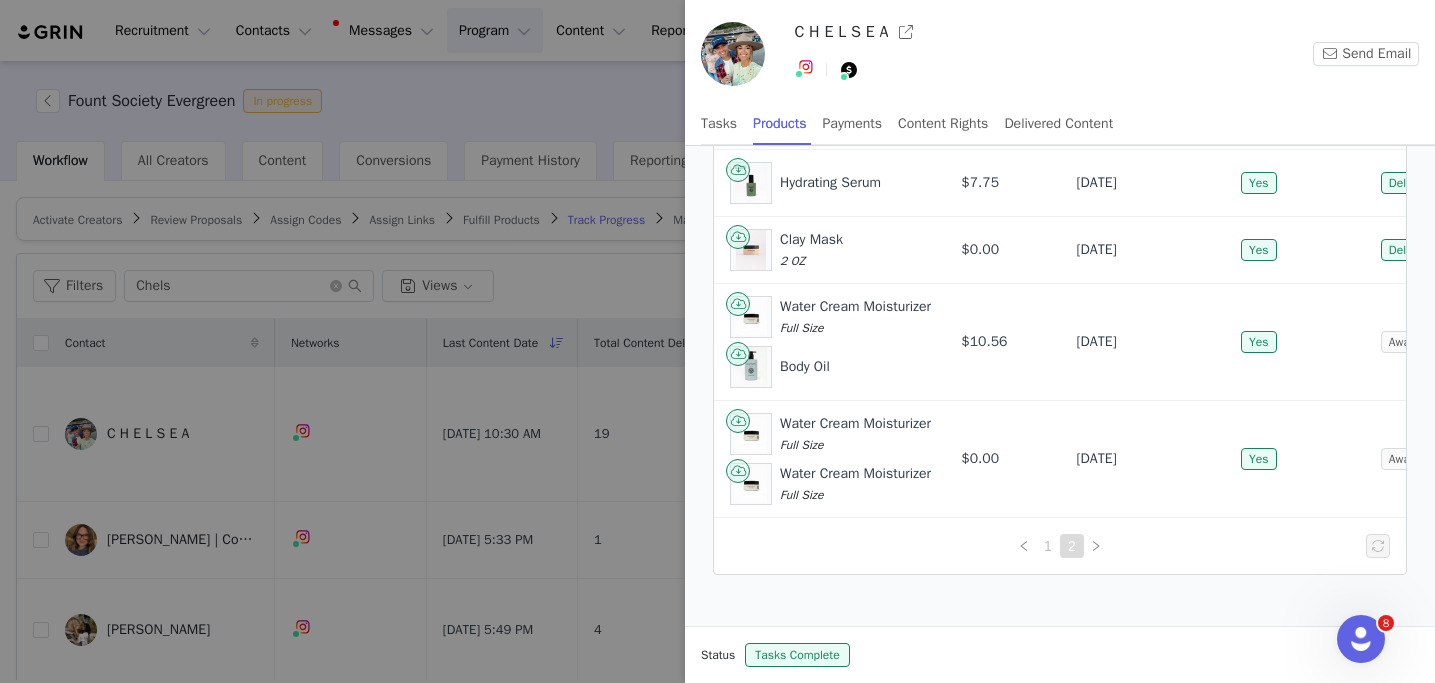 scroll, scrollTop: 0, scrollLeft: 0, axis: both 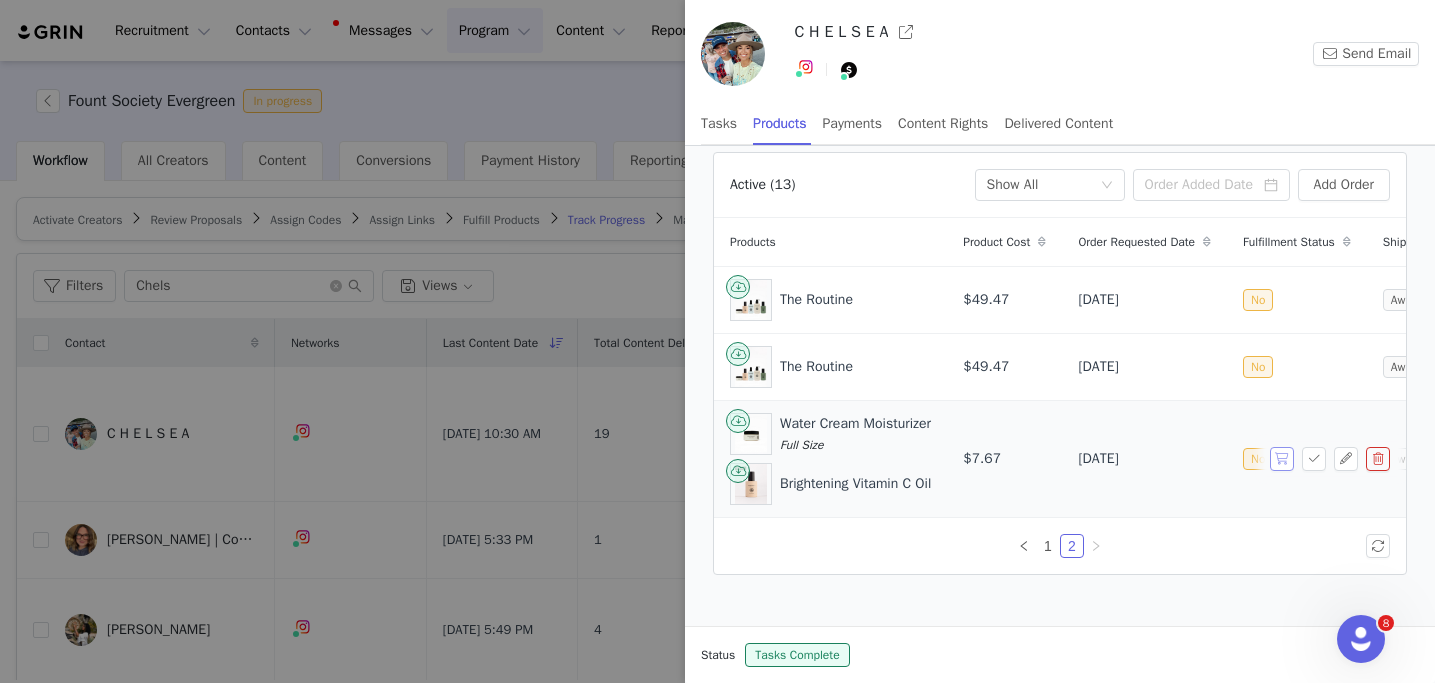 click at bounding box center [1282, 459] 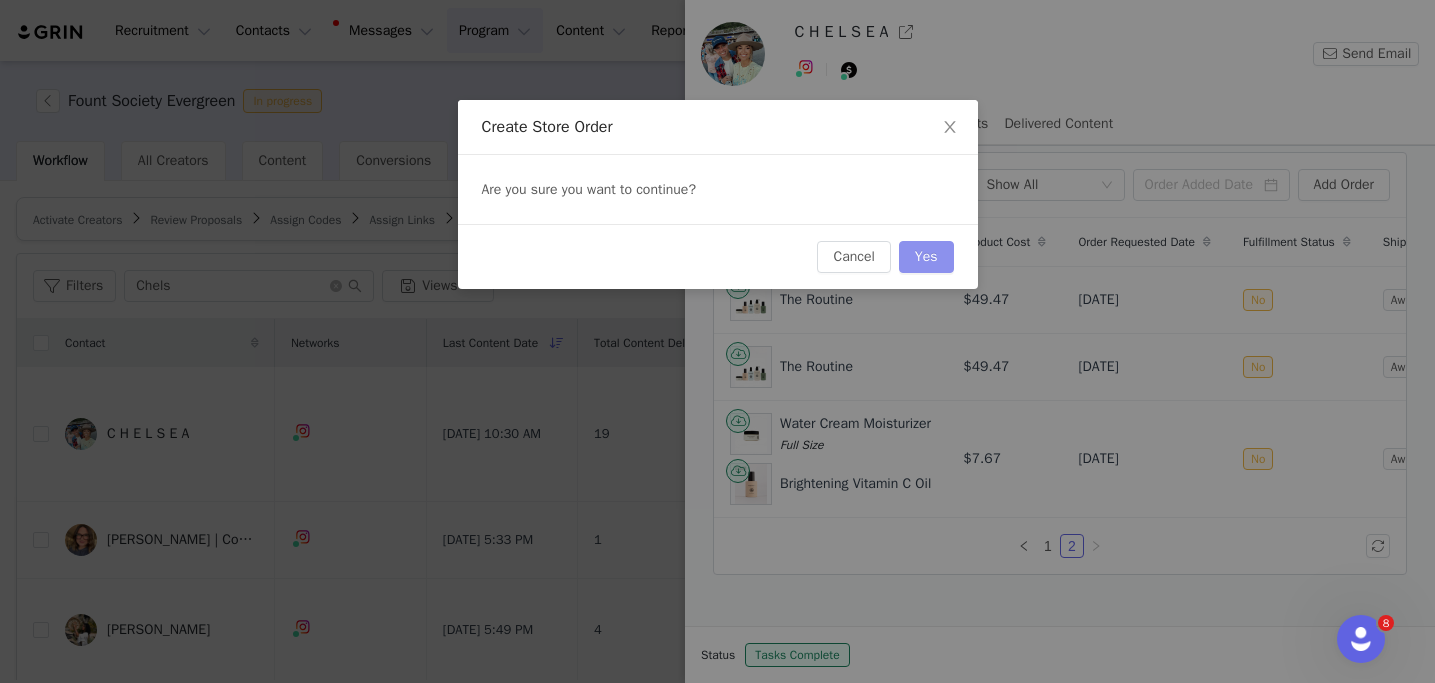 click on "Yes" at bounding box center [926, 257] 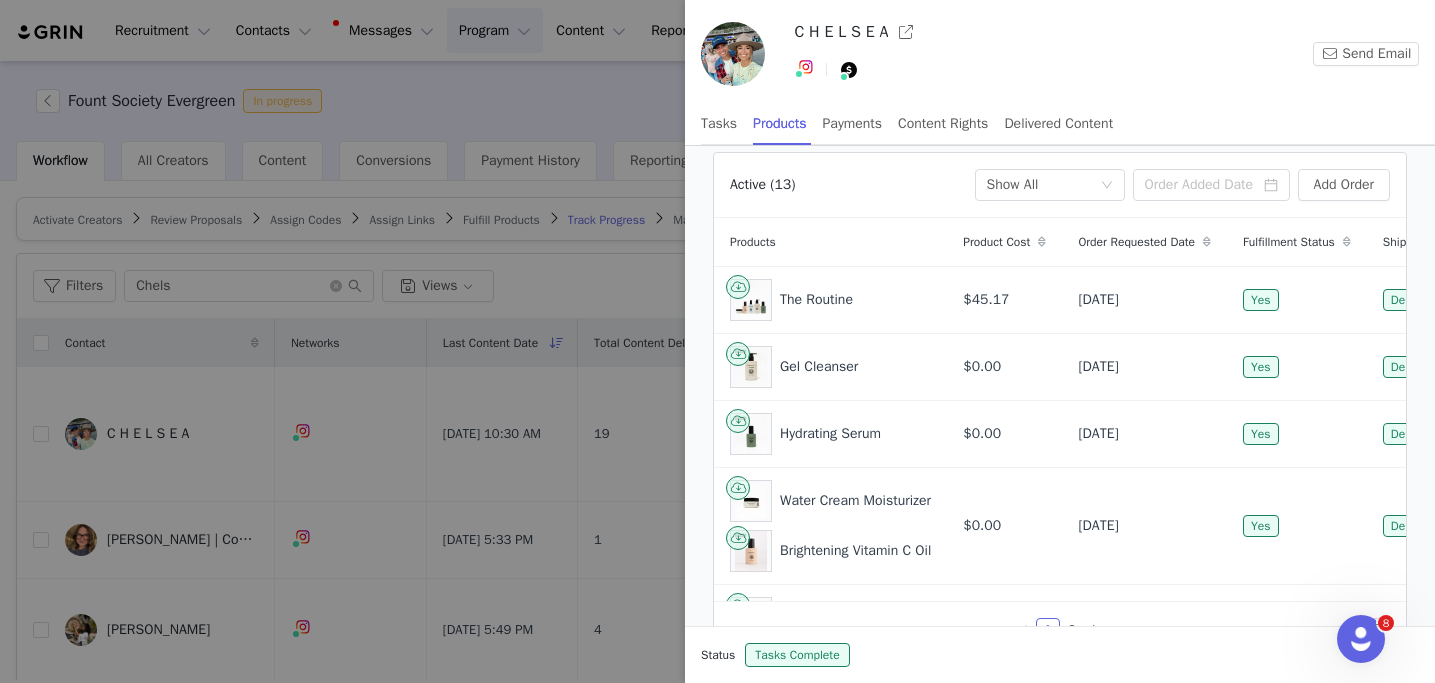 click at bounding box center [717, 341] 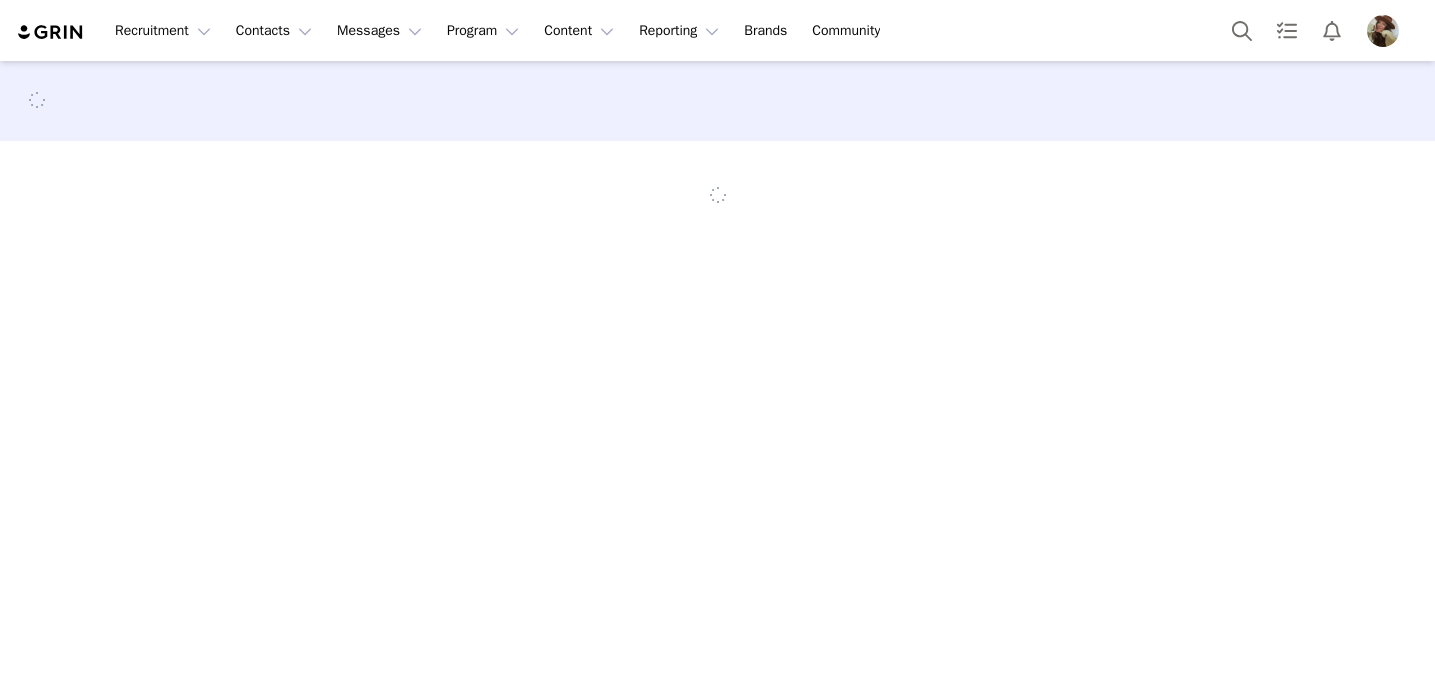 scroll, scrollTop: 0, scrollLeft: 0, axis: both 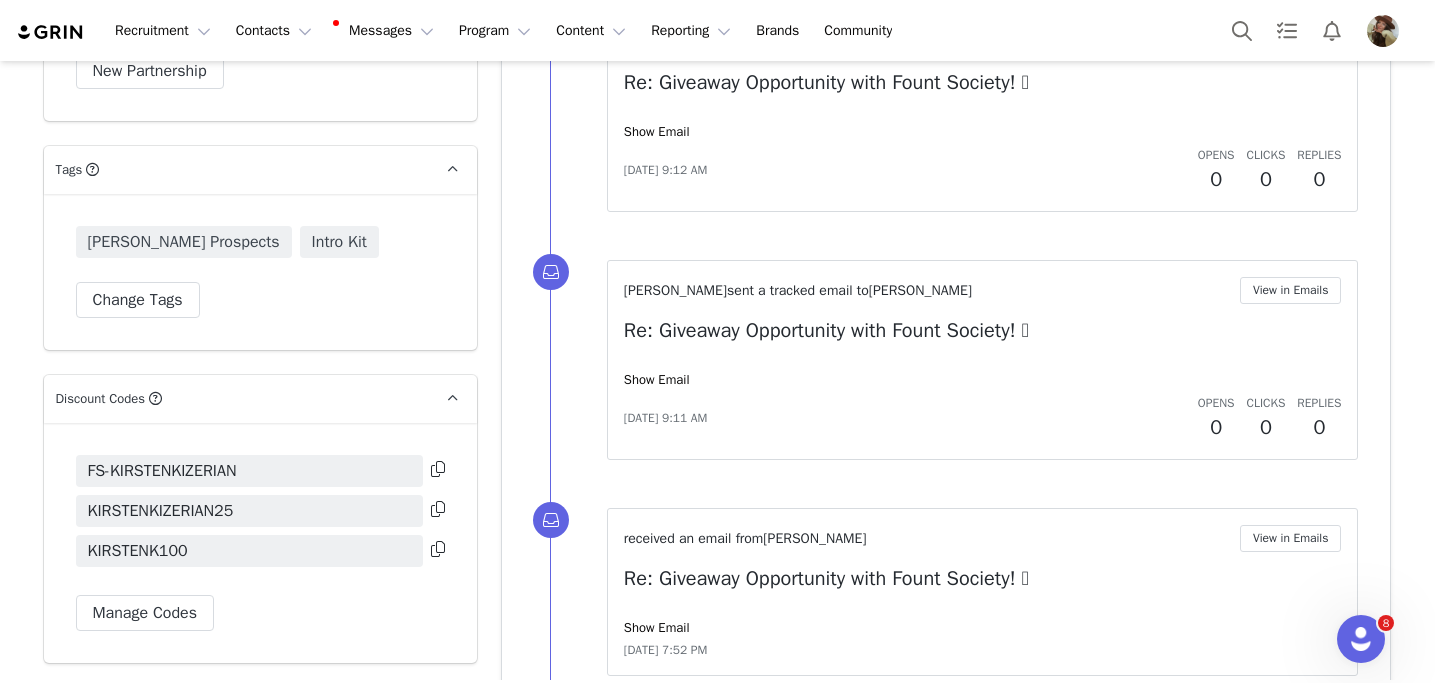 click at bounding box center (438, 469) 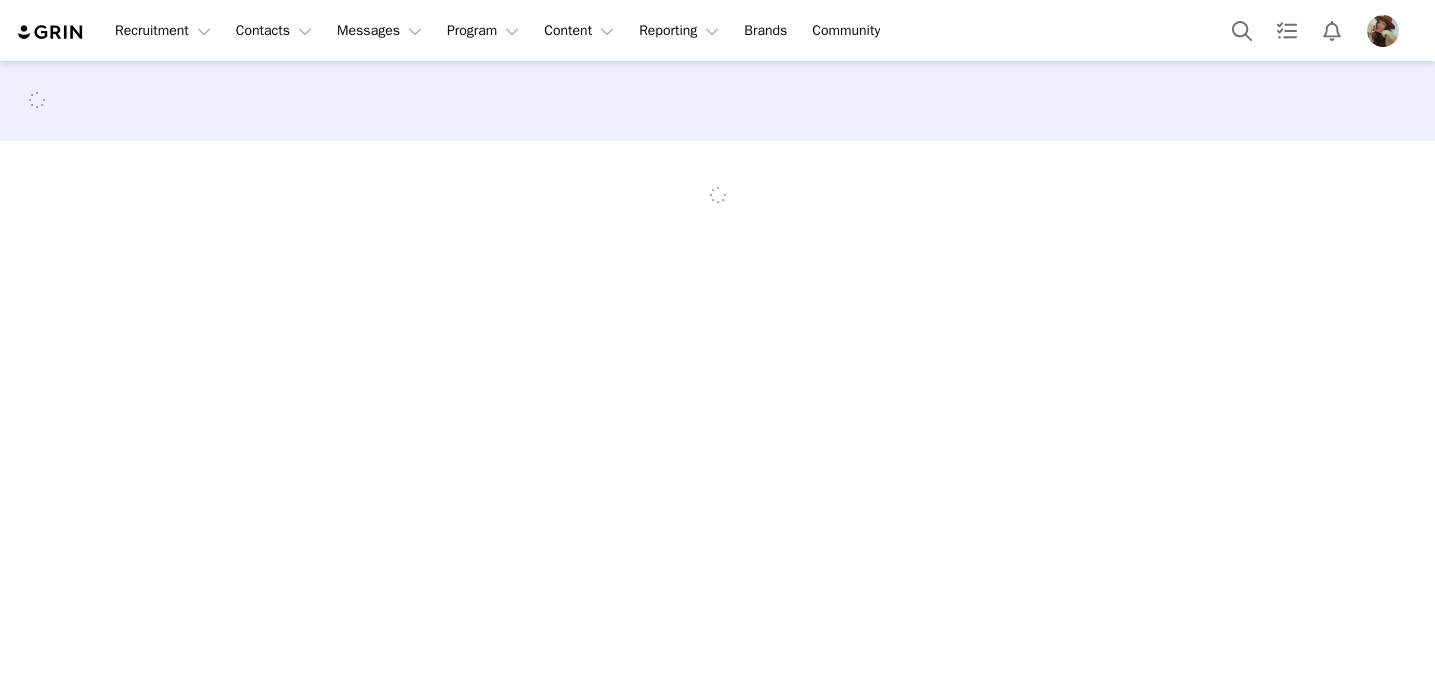 scroll, scrollTop: 0, scrollLeft: 0, axis: both 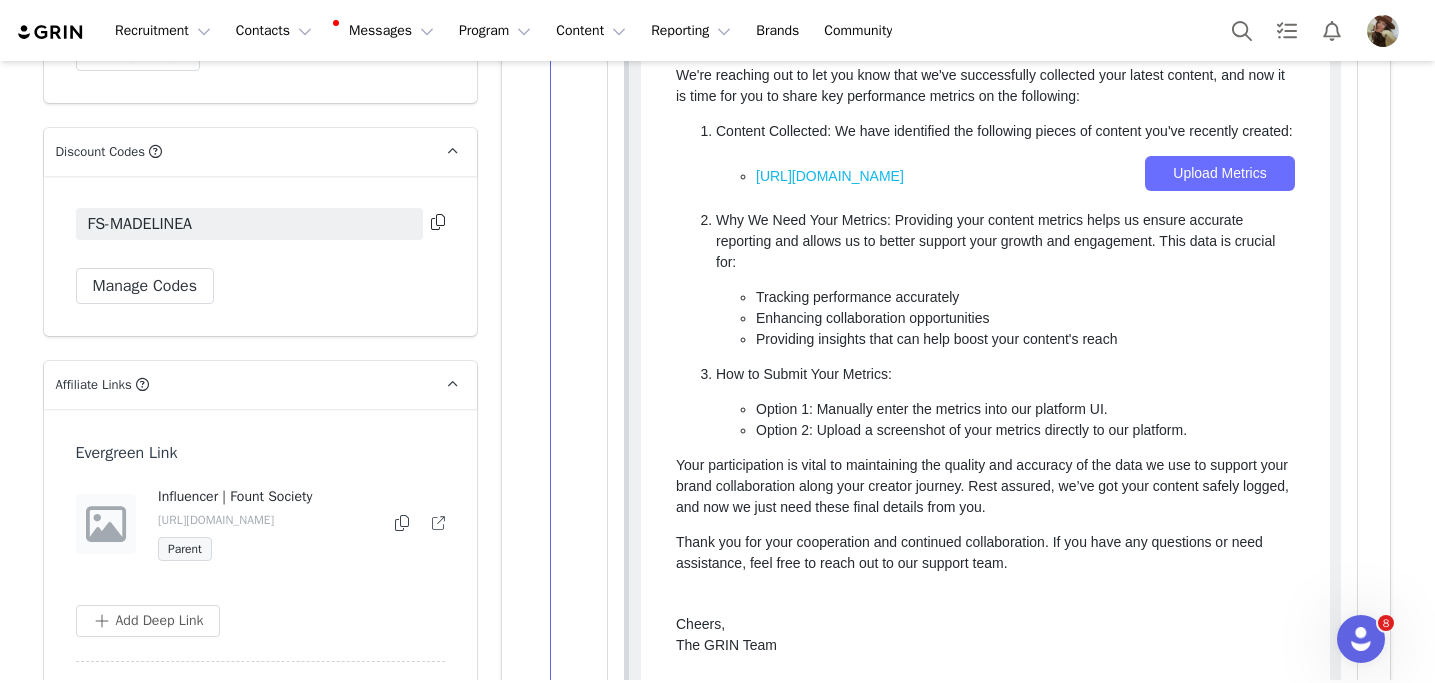 click at bounding box center [438, 222] 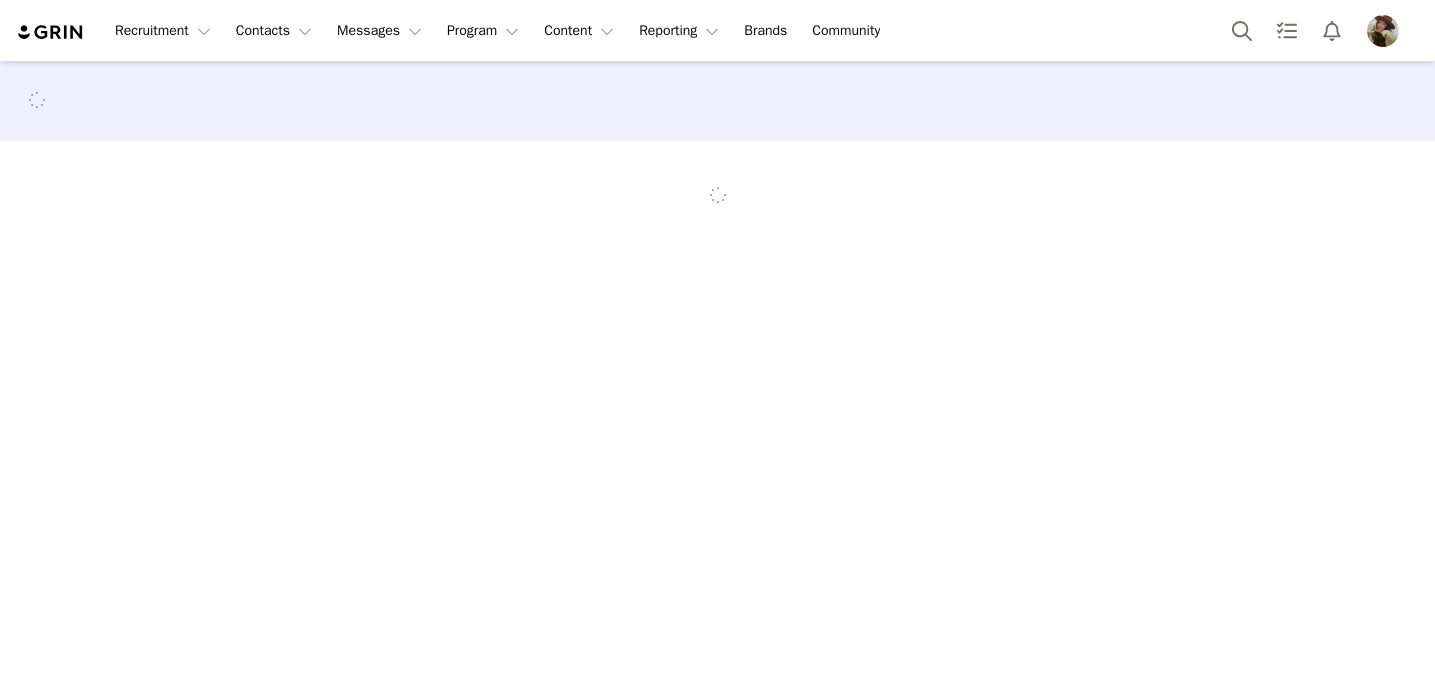 scroll, scrollTop: 0, scrollLeft: 0, axis: both 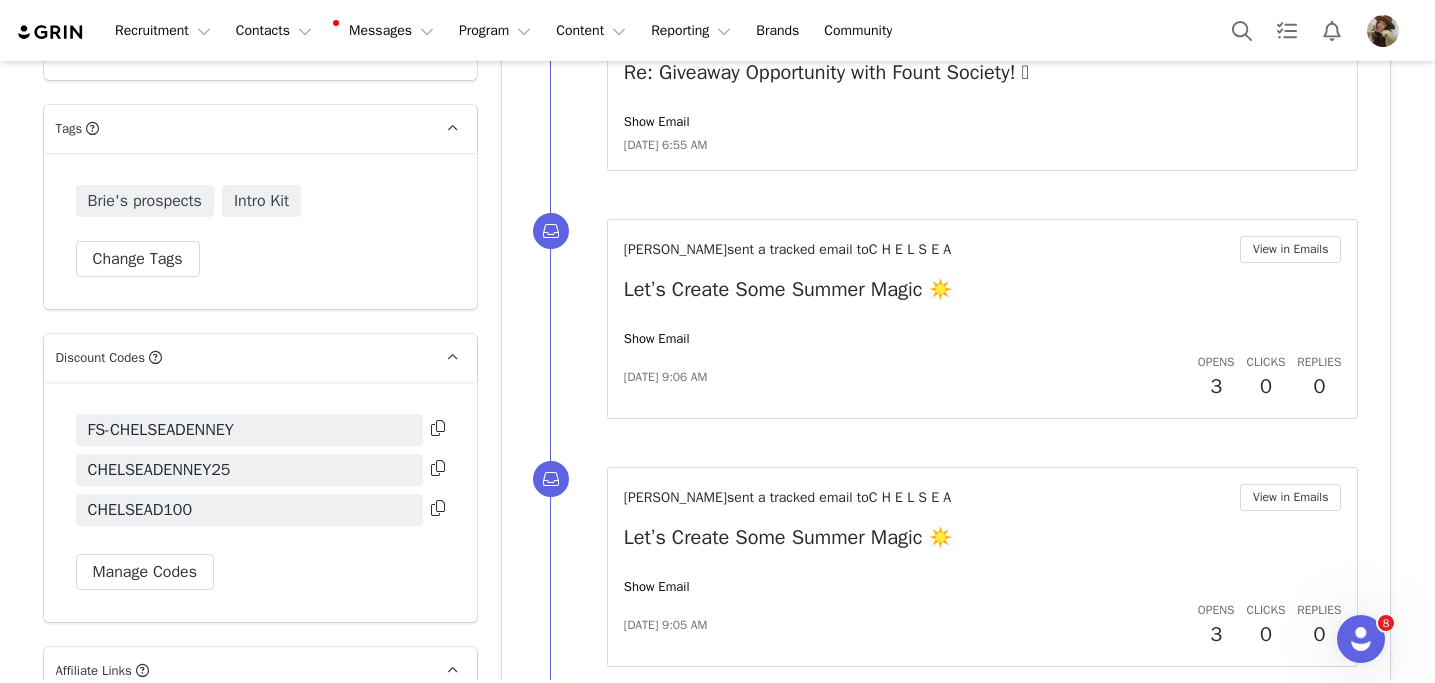 click at bounding box center [438, 428] 